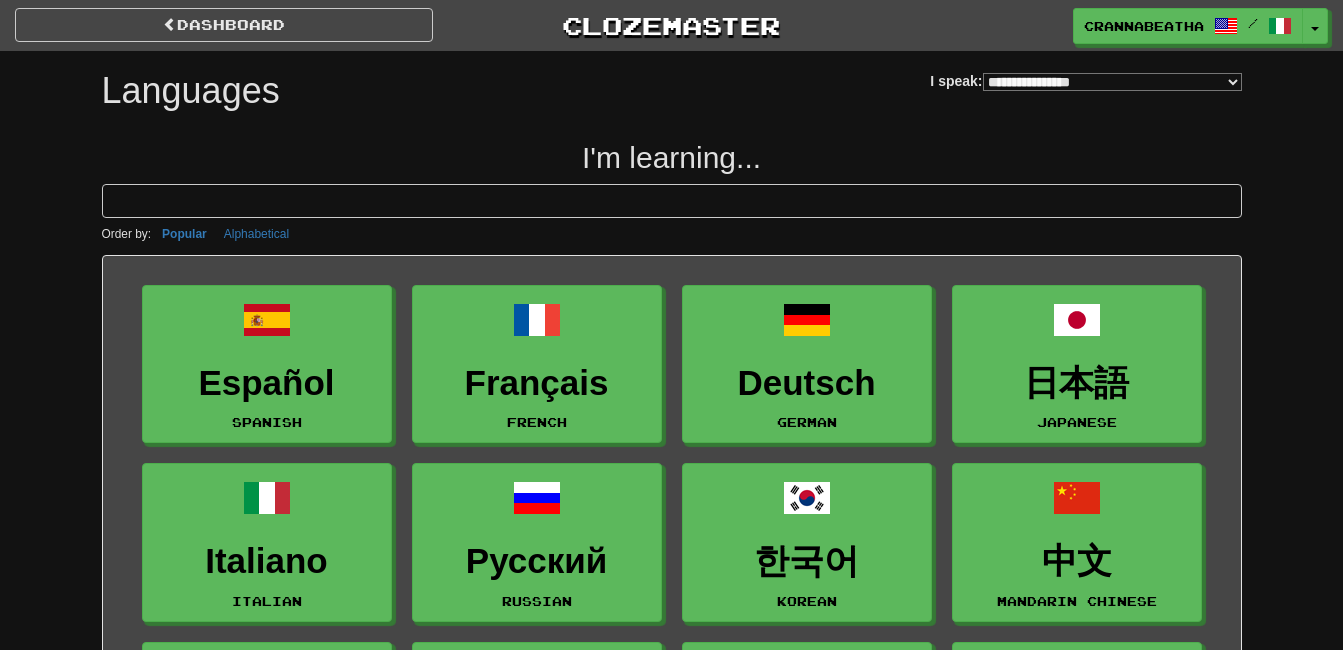 select on "*******" 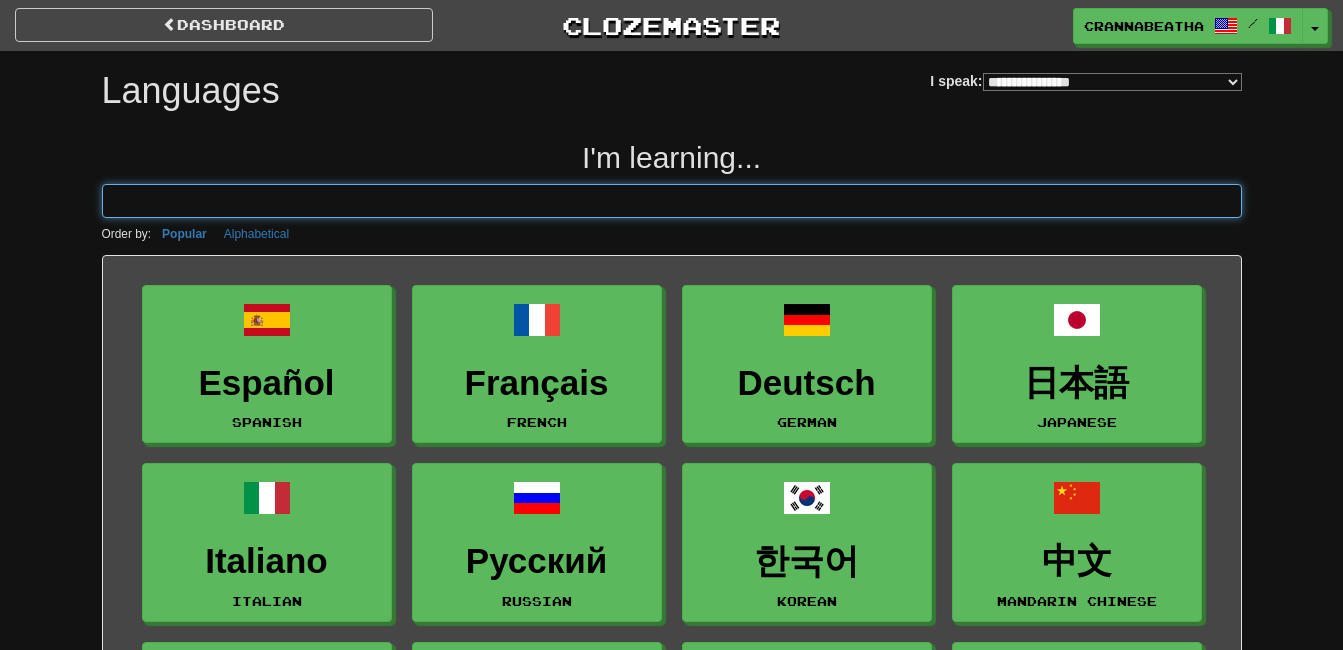 scroll, scrollTop: 0, scrollLeft: 0, axis: both 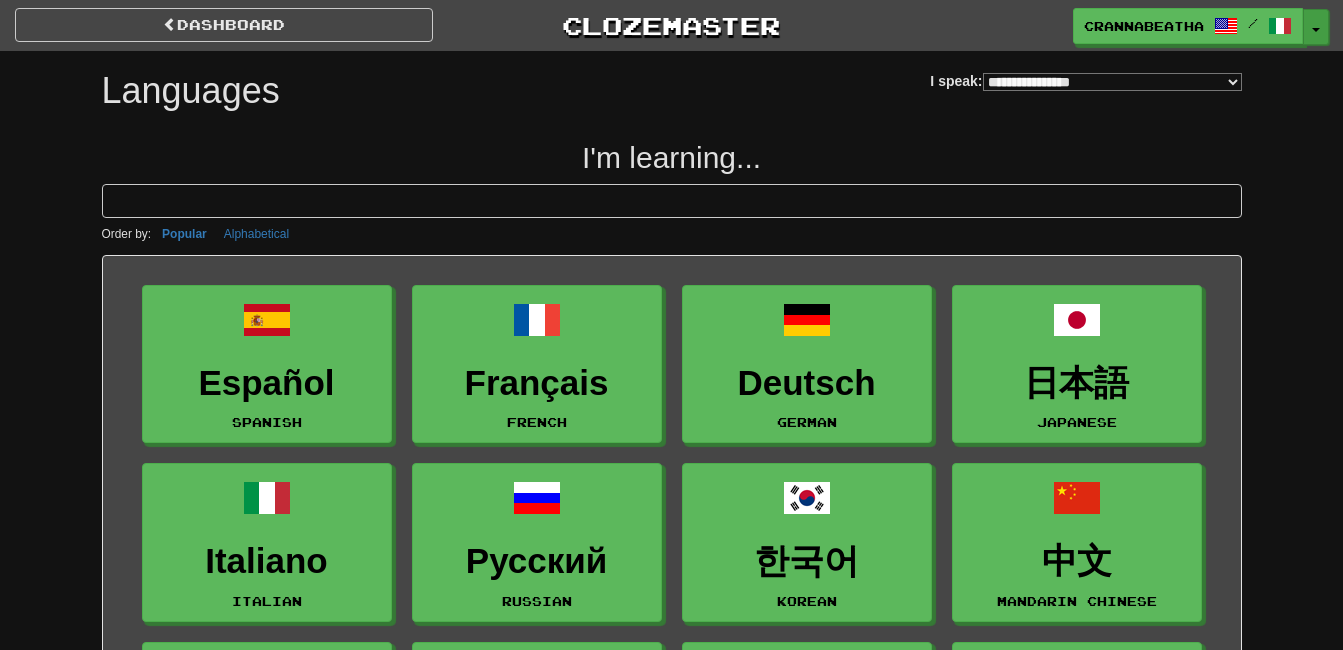 click on "Toggle Dropdown" at bounding box center [1316, 27] 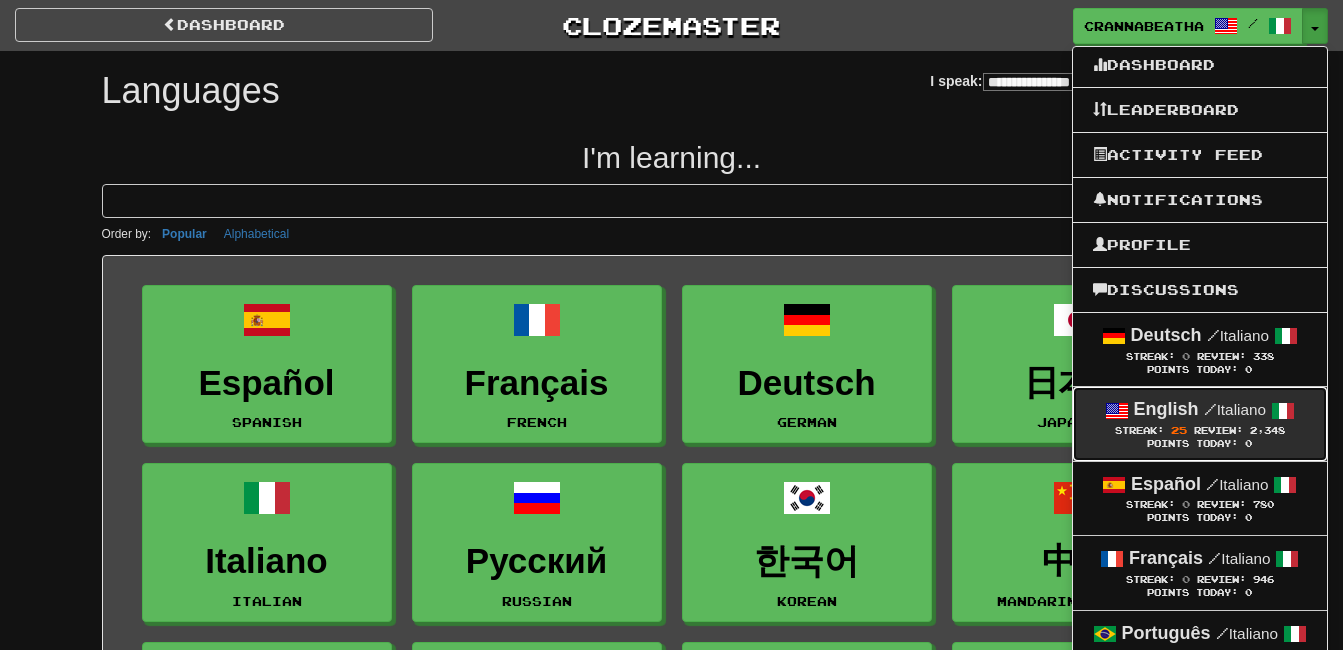 click on "/
Italiano" at bounding box center [1235, 409] 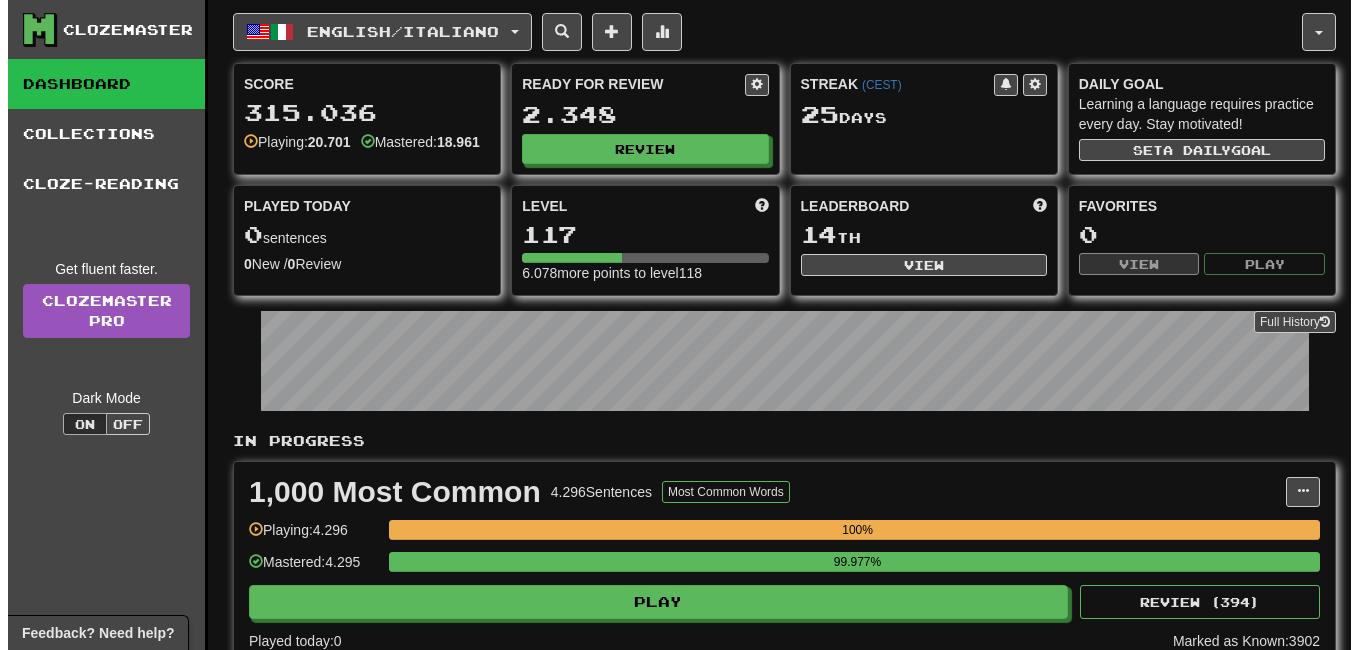 scroll, scrollTop: 500, scrollLeft: 0, axis: vertical 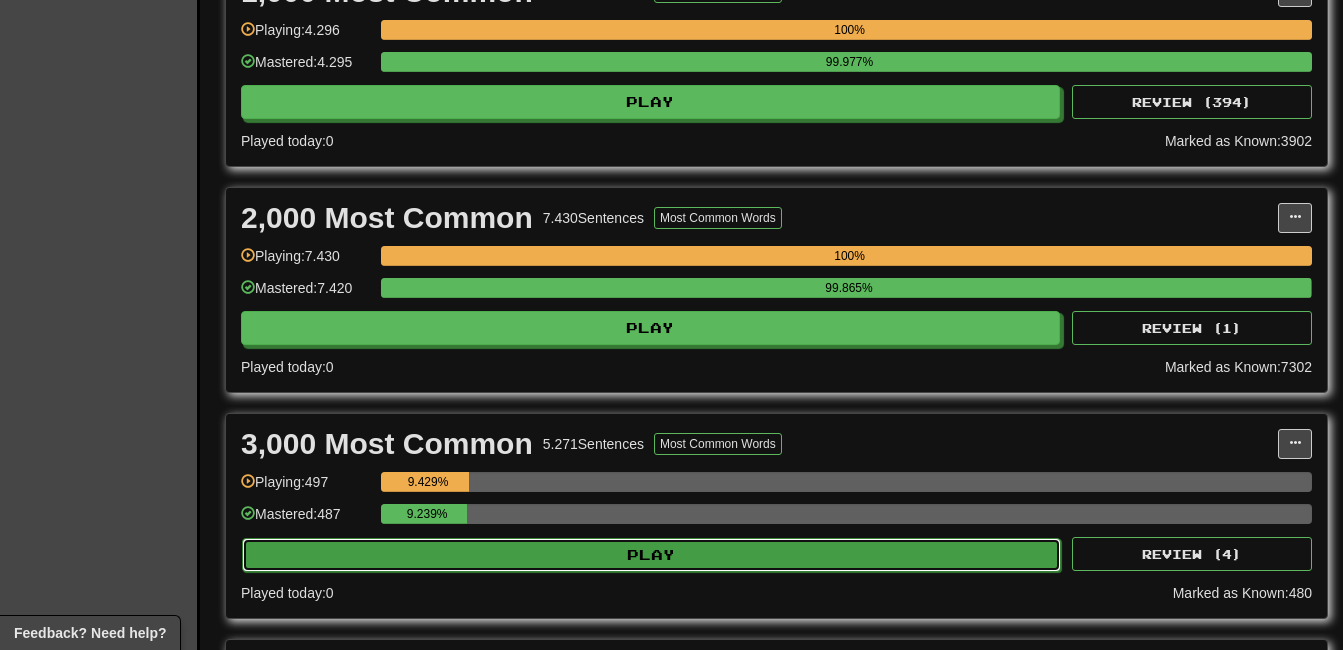 click on "Play" at bounding box center [651, 555] 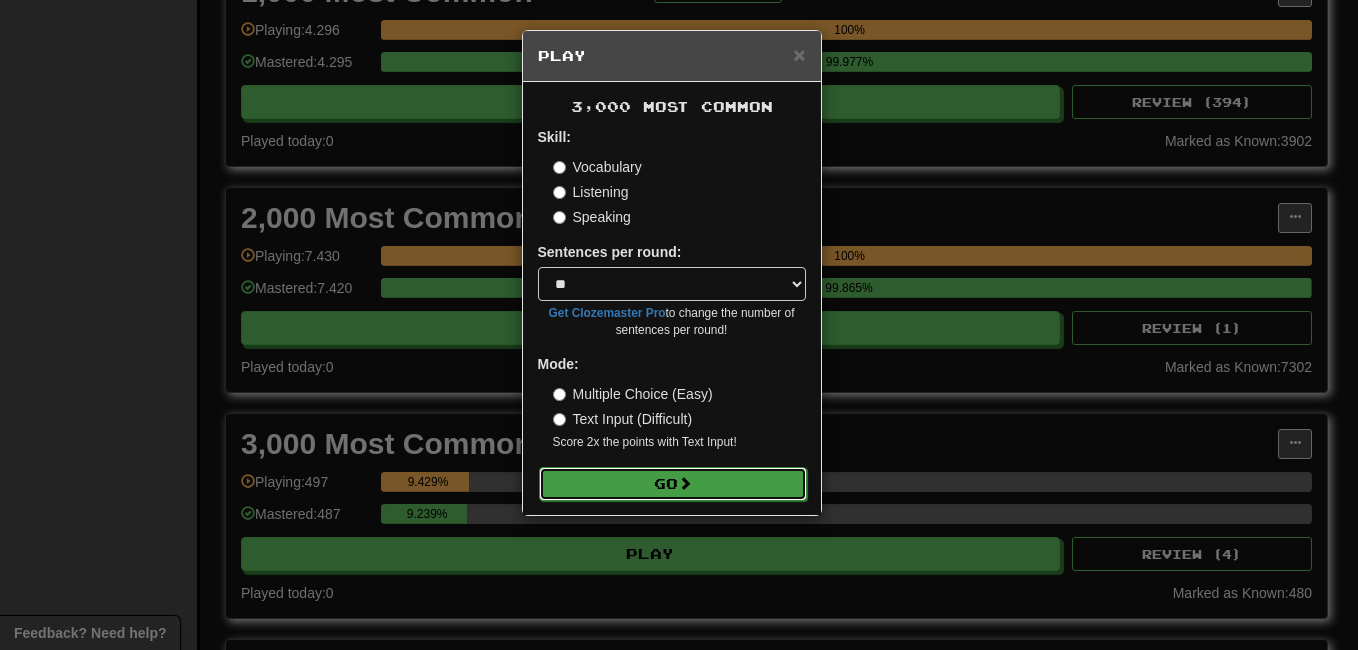 click on "Go" at bounding box center [673, 484] 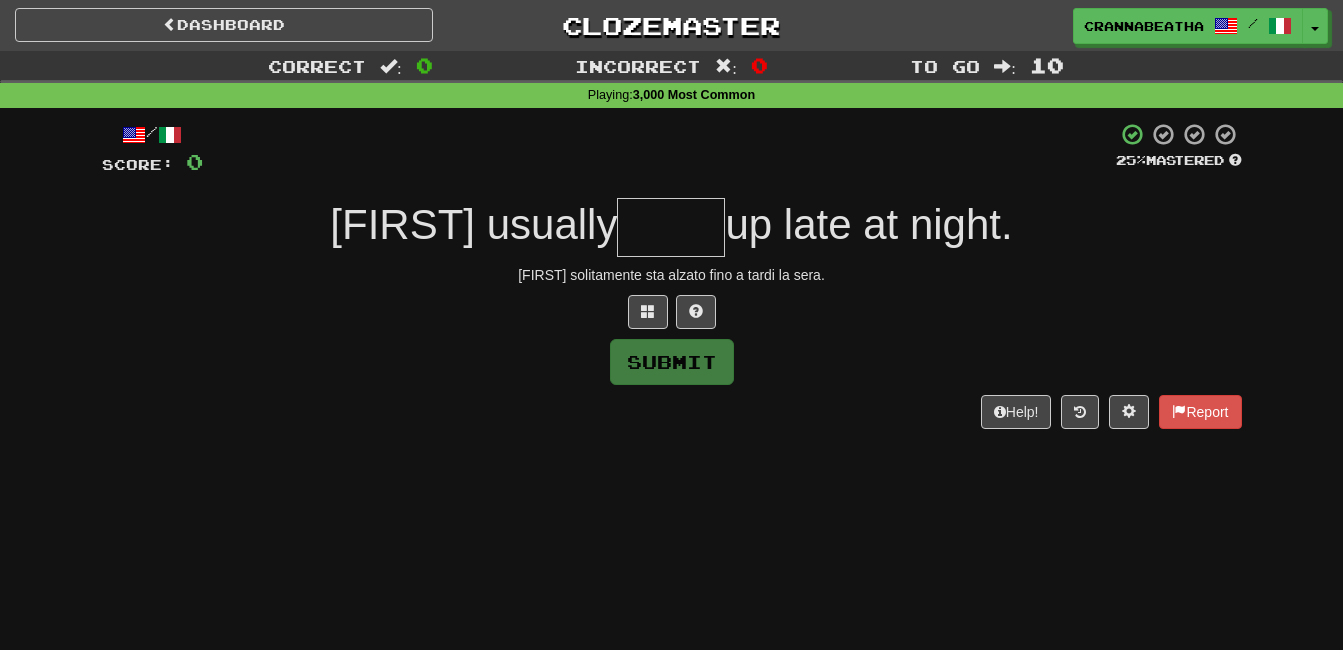 scroll, scrollTop: 0, scrollLeft: 0, axis: both 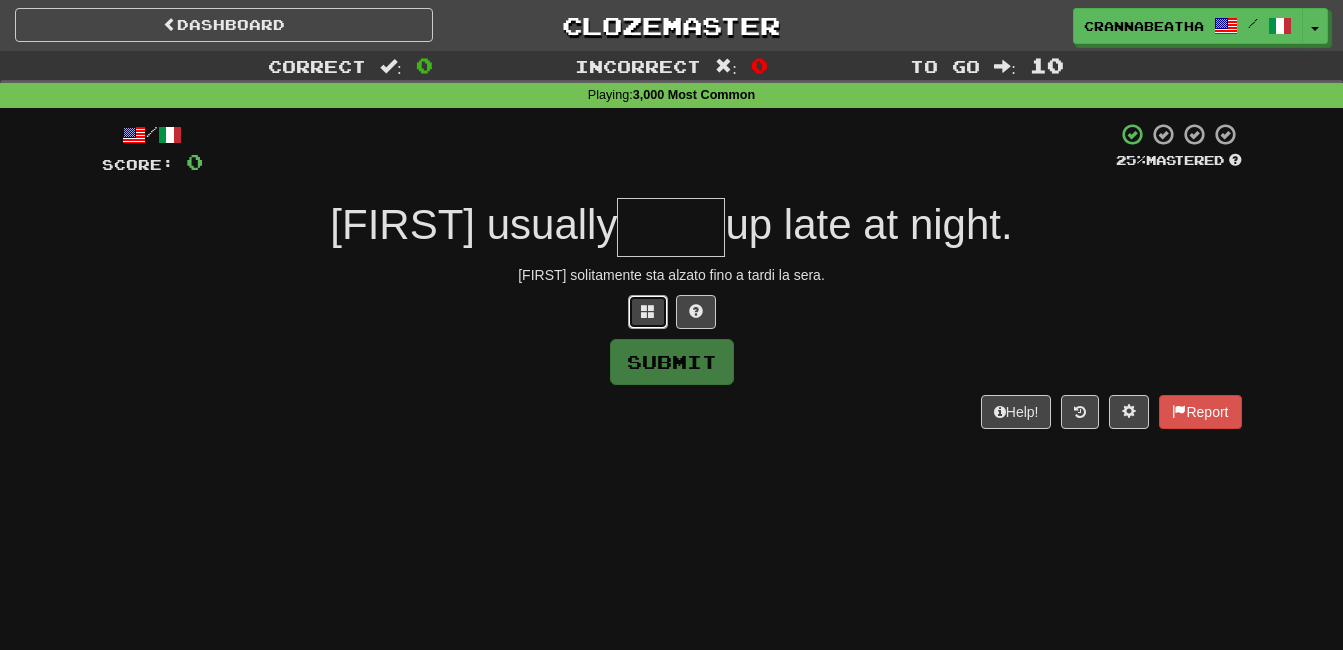 click at bounding box center (648, 311) 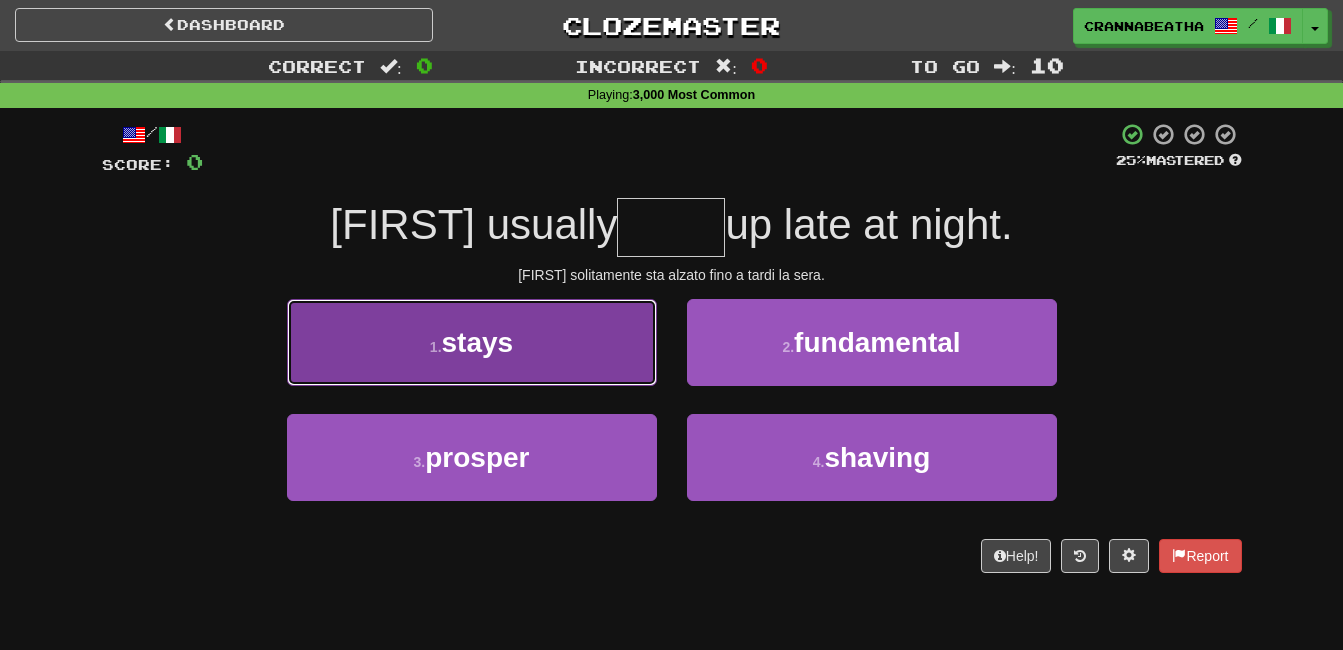 click on "1 . stays" at bounding box center (472, 342) 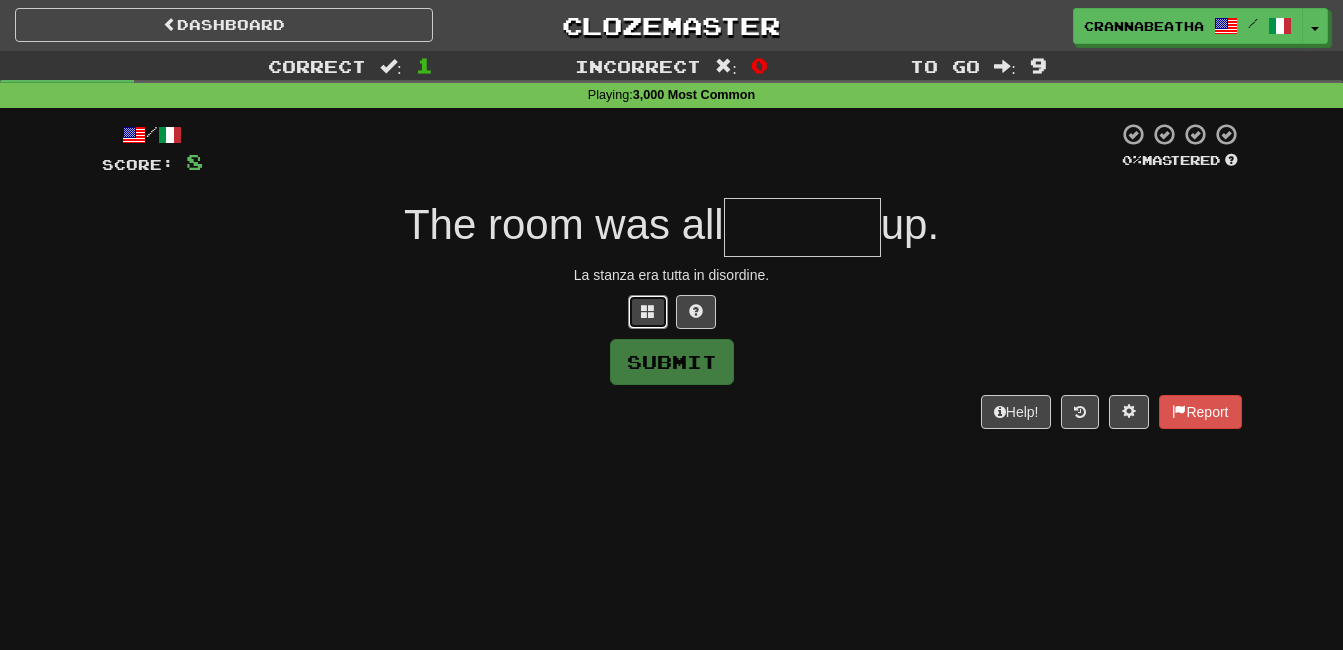 click at bounding box center (648, 312) 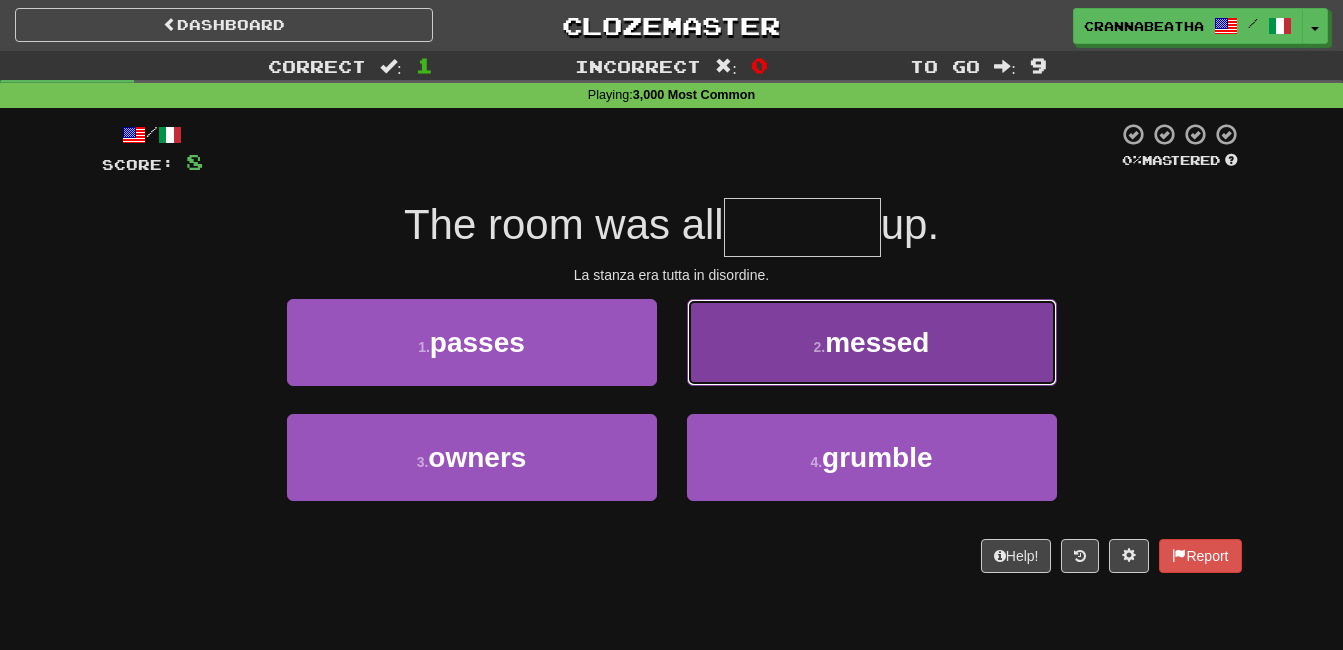click on "2 . messed" at bounding box center [872, 342] 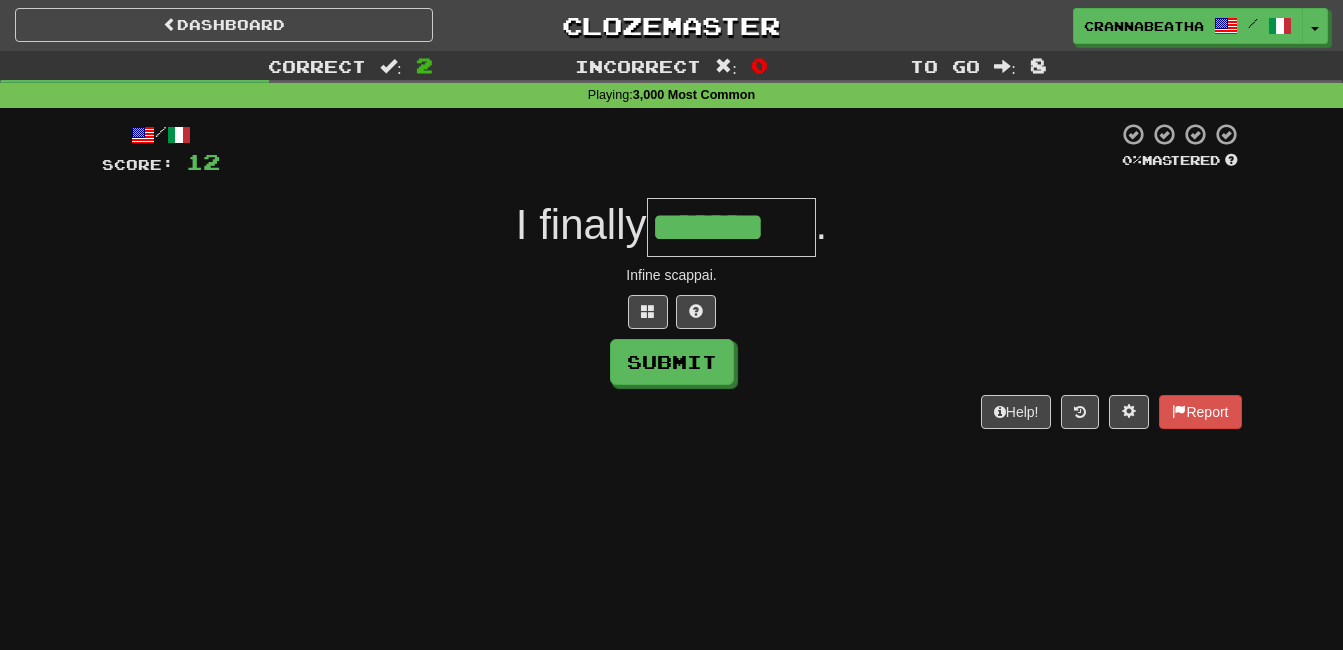 type on "*******" 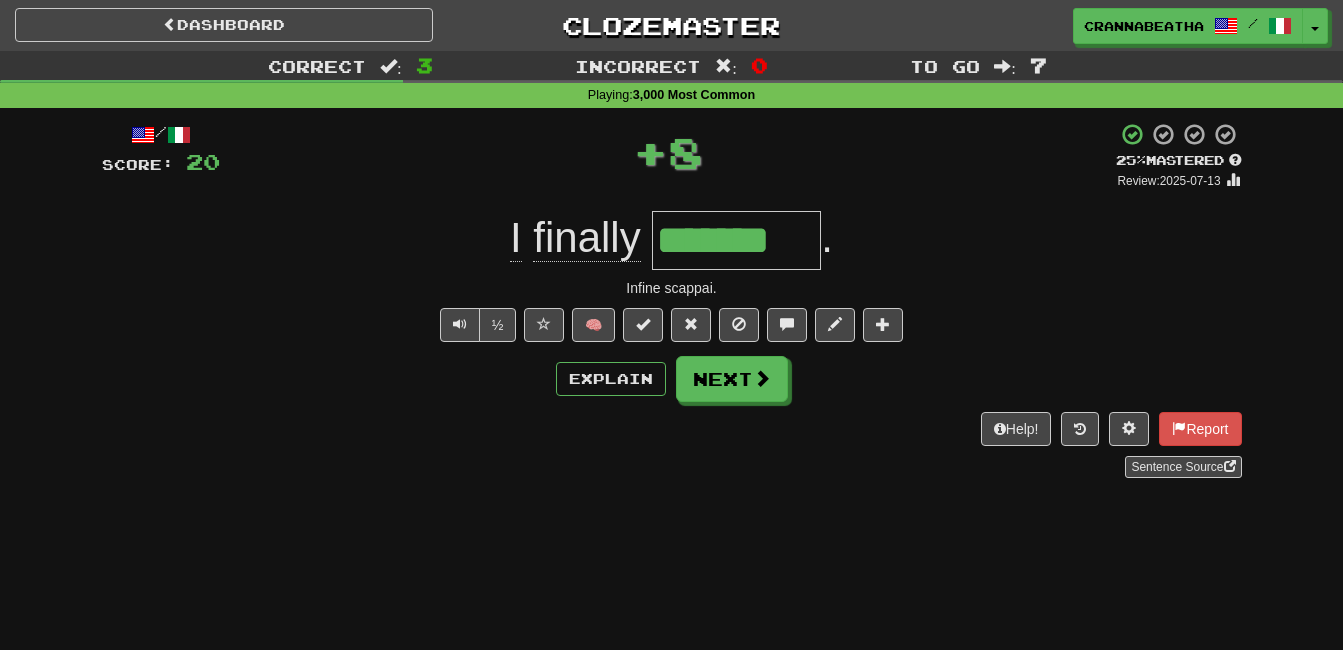 type 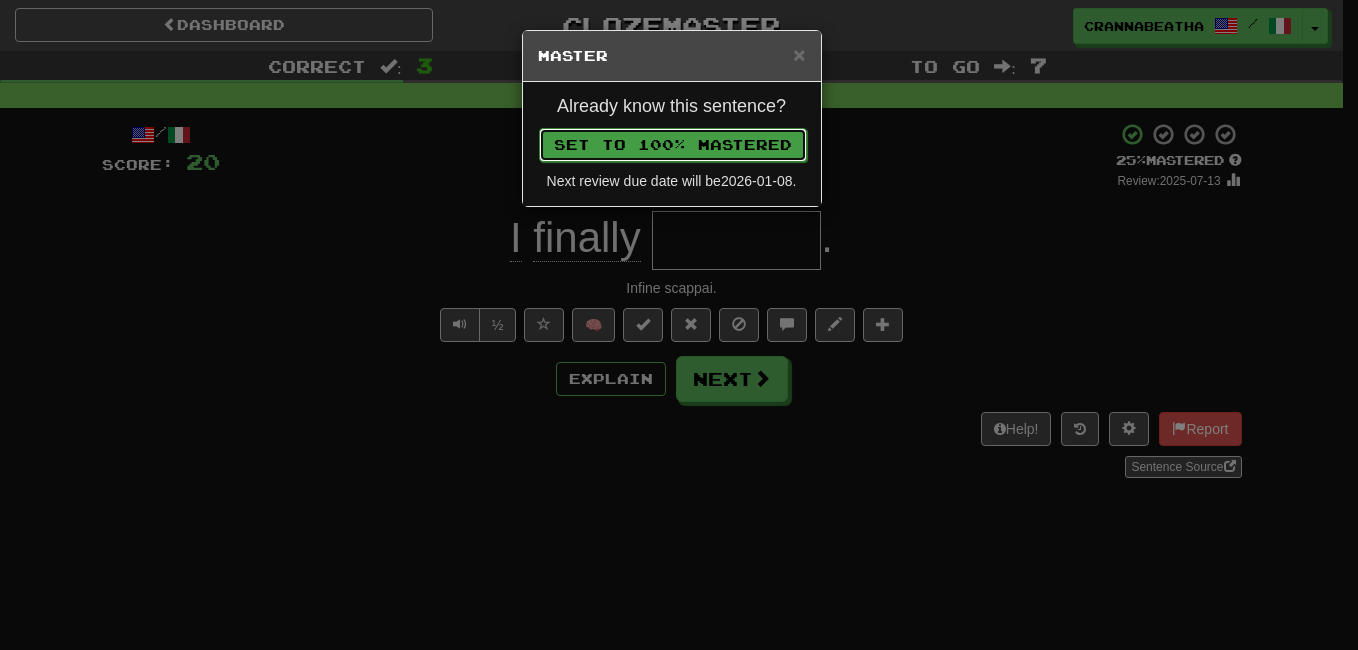 drag, startPoint x: 765, startPoint y: 346, endPoint x: 689, endPoint y: 137, distance: 222.3893 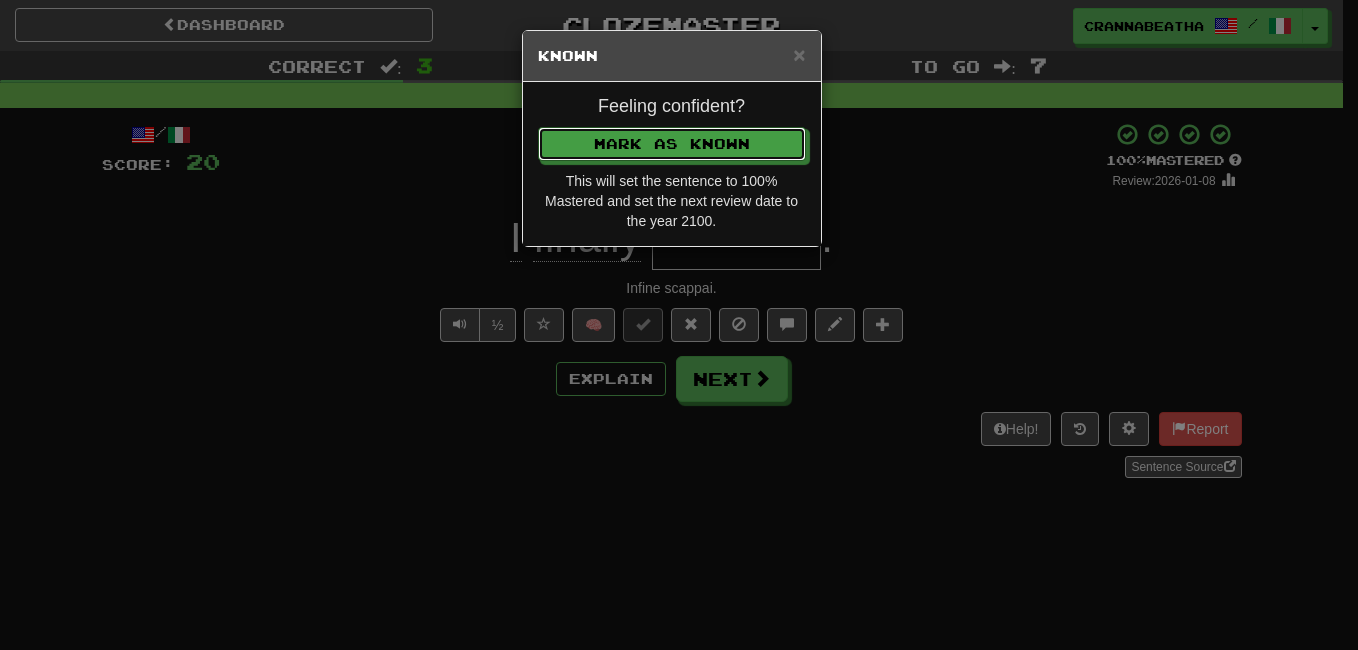 type 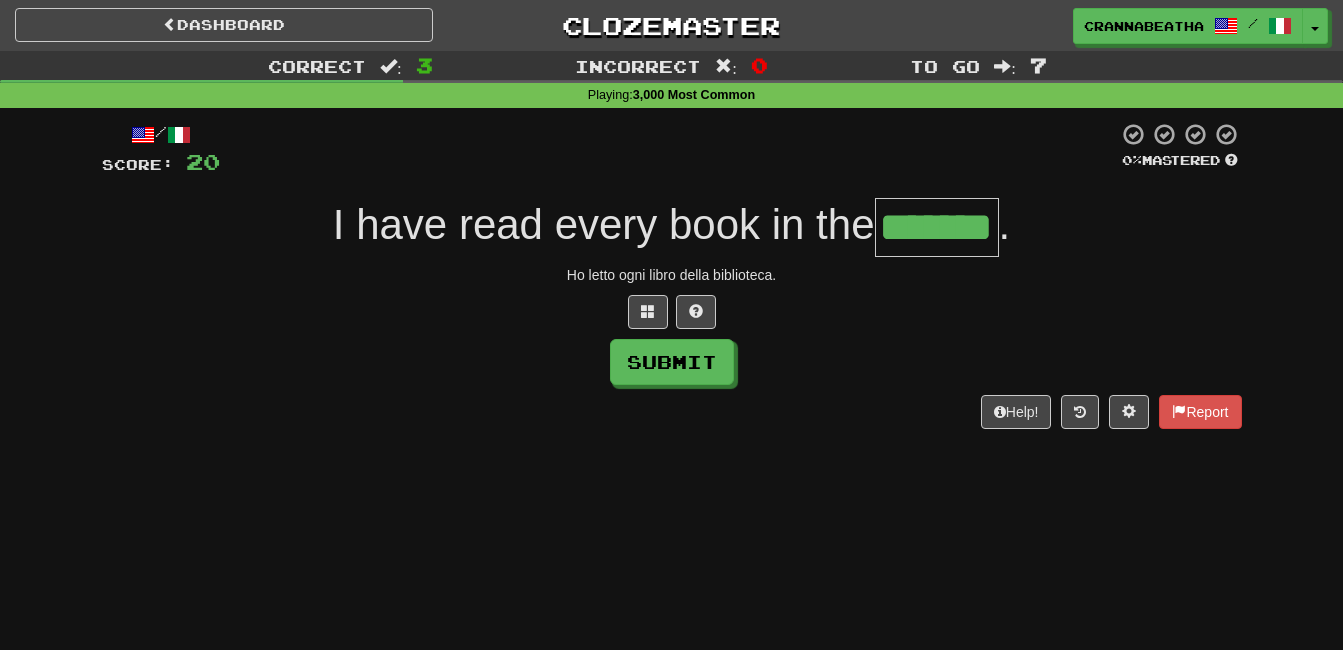 type on "*******" 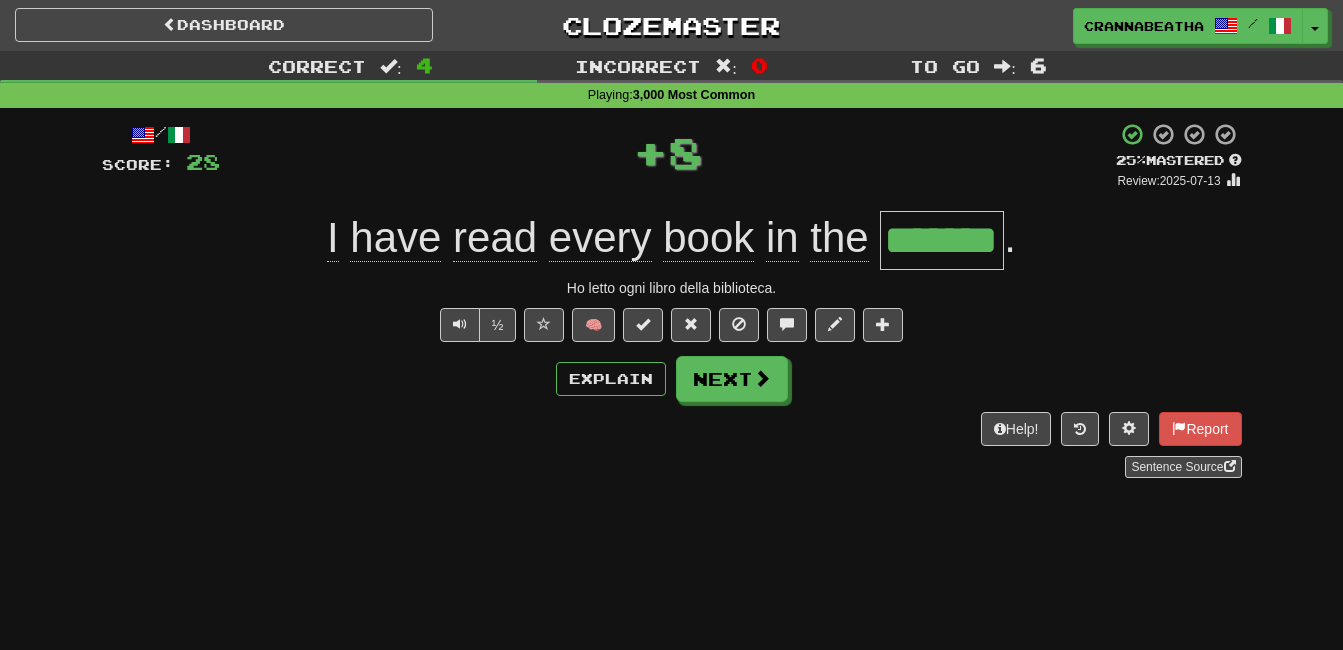 type 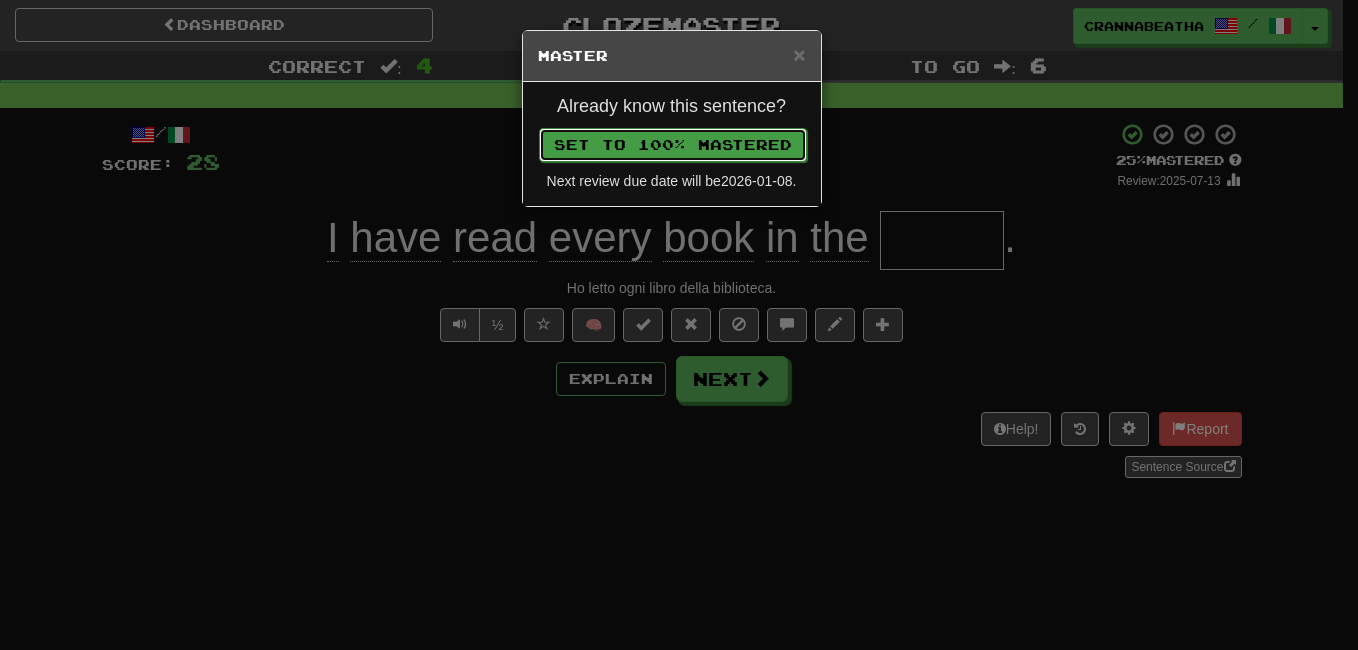 type 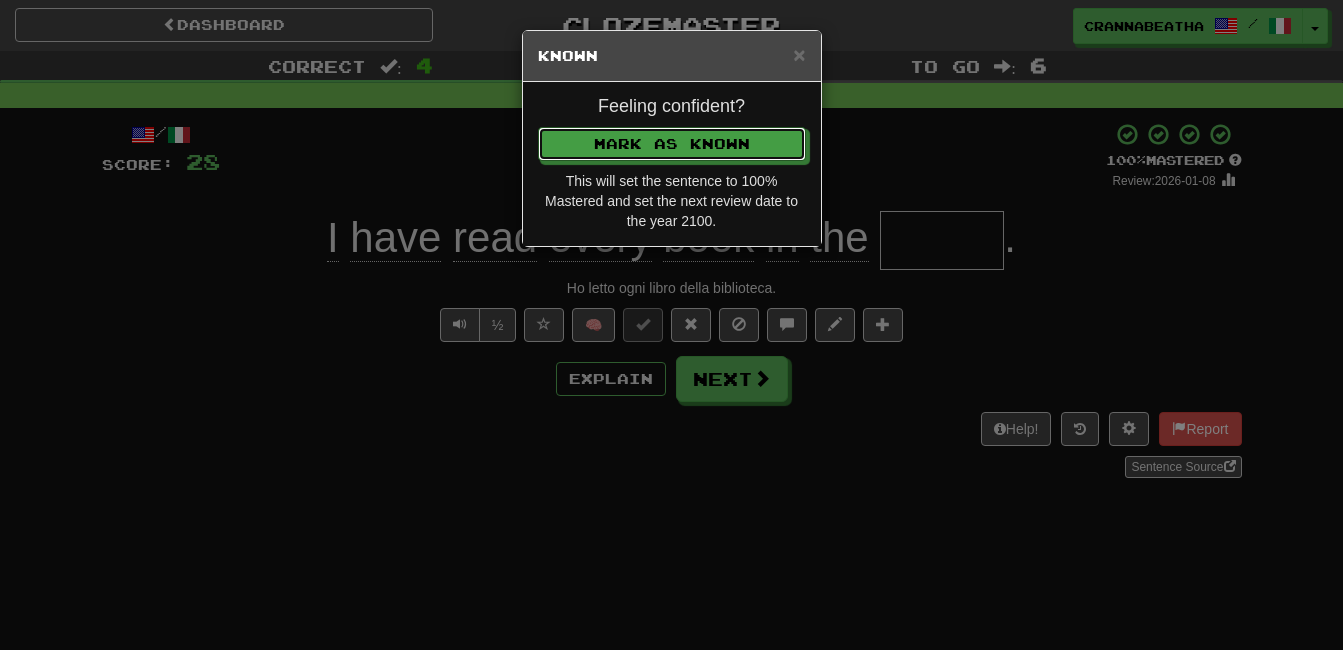 click on "Mark as Known" at bounding box center (672, 144) 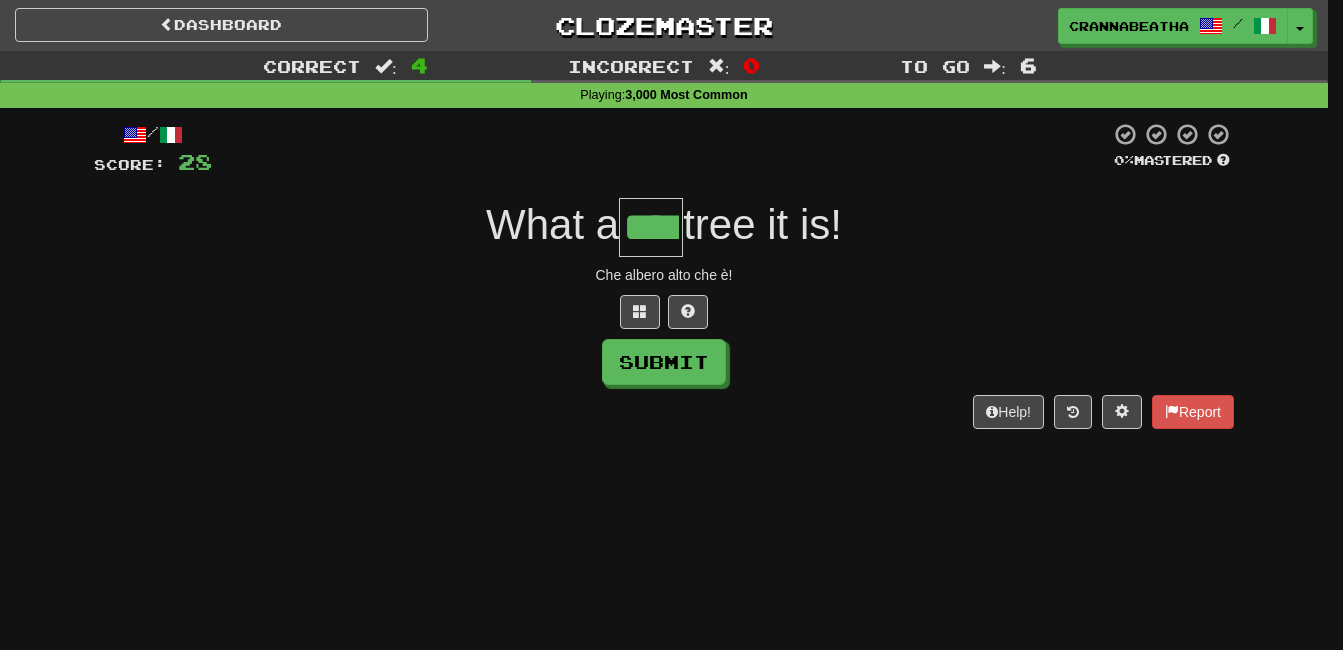 type on "****" 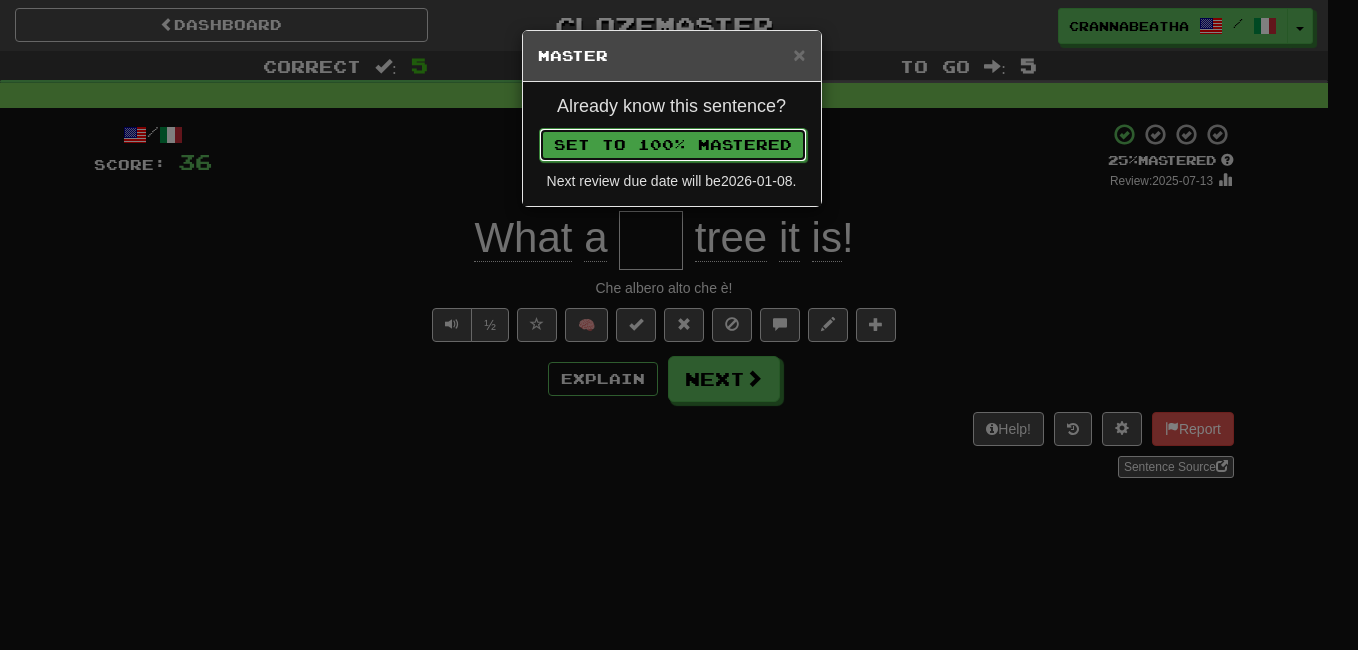 click on "Set to 100% Mastered" at bounding box center [673, 145] 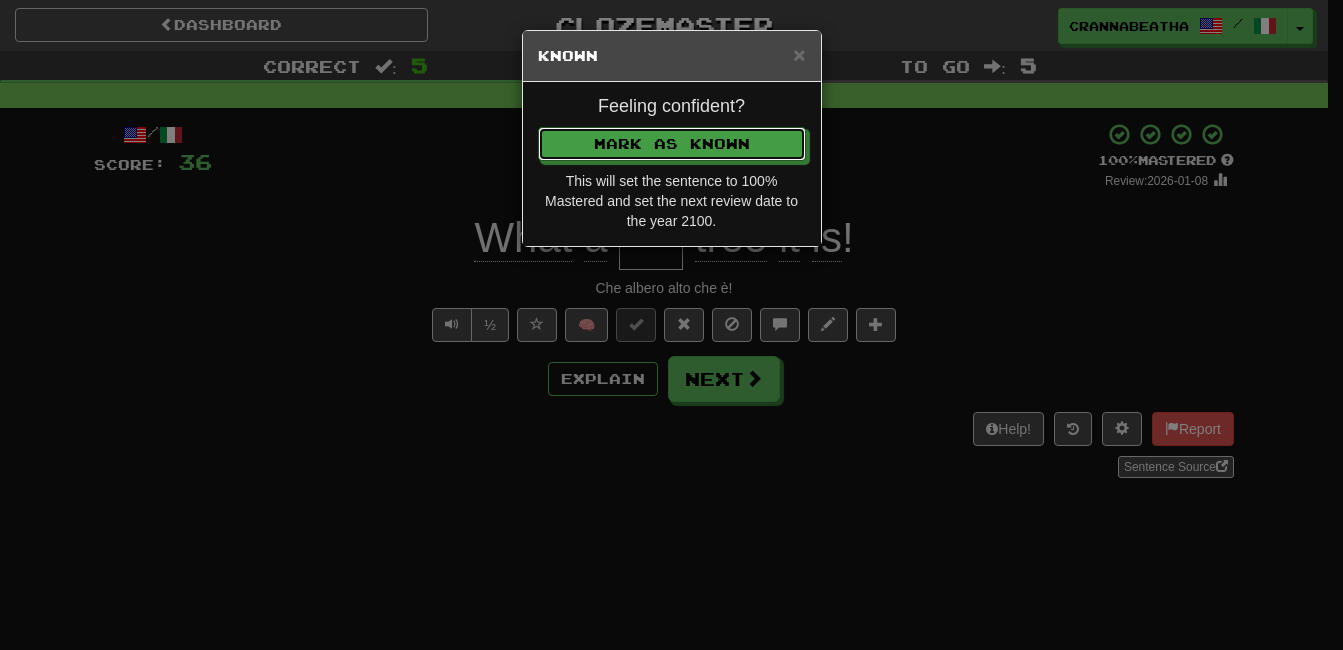 click on "Mark as Known" at bounding box center (672, 144) 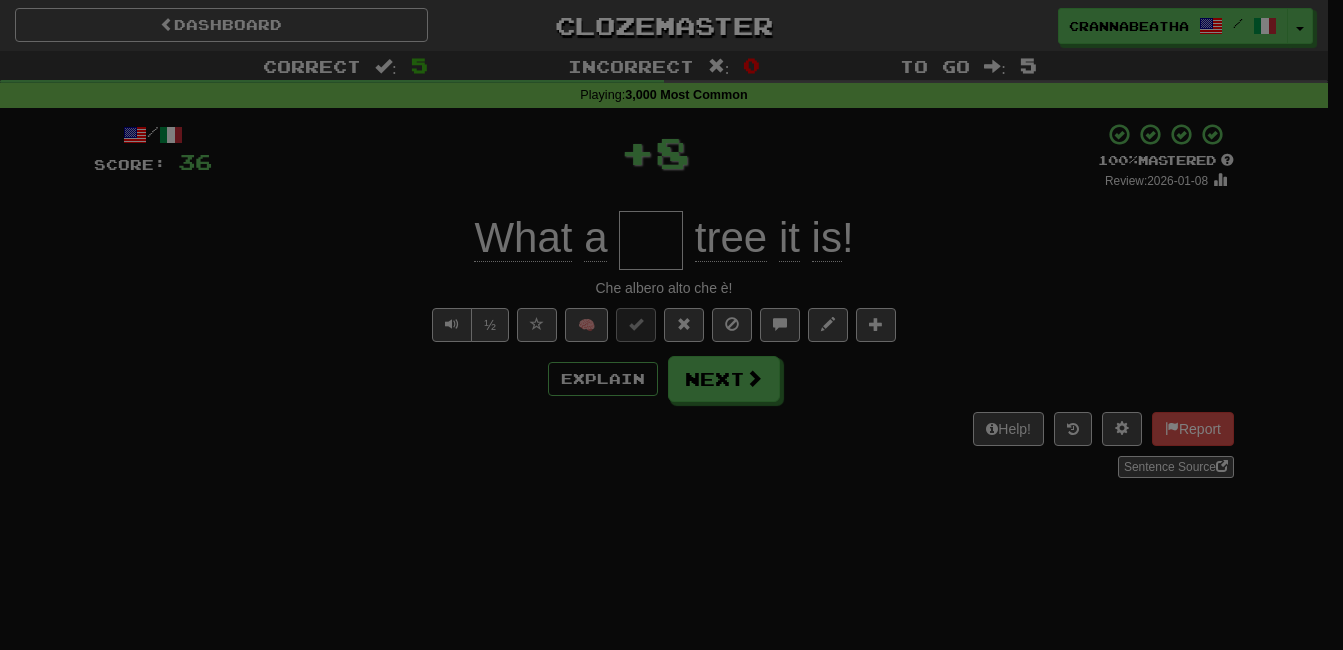 click on "Mark as Known" at bounding box center [672, 90] 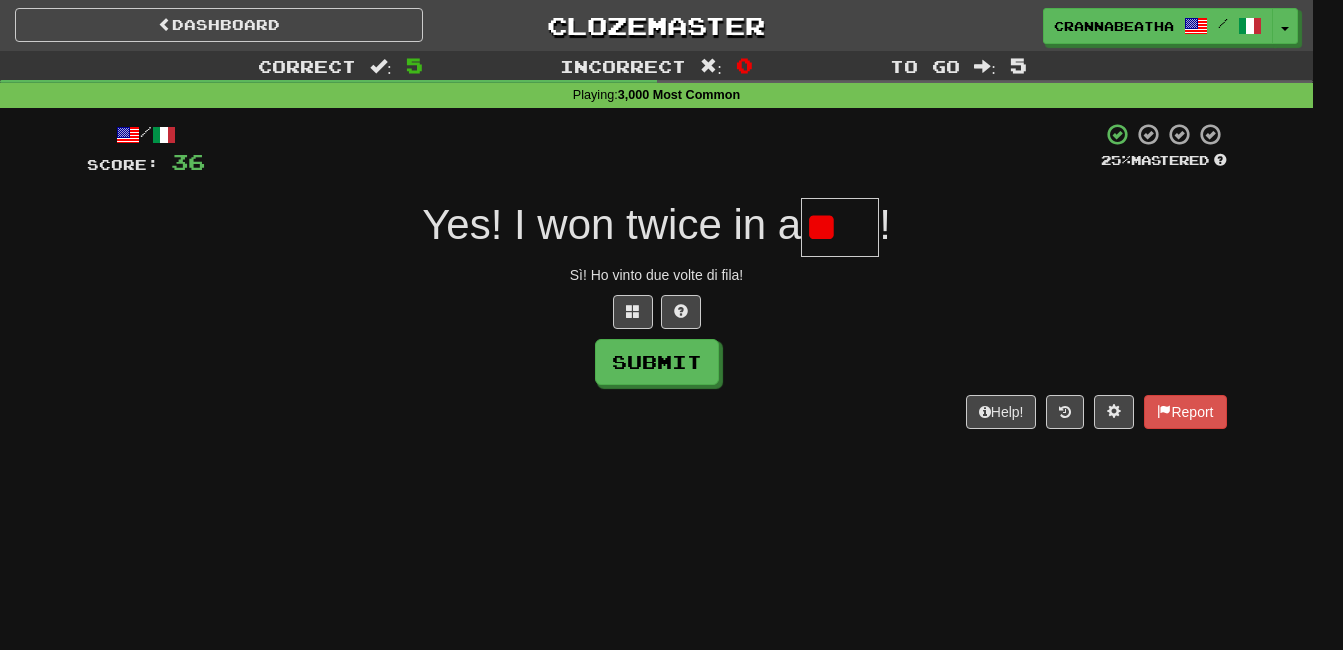 type on "*" 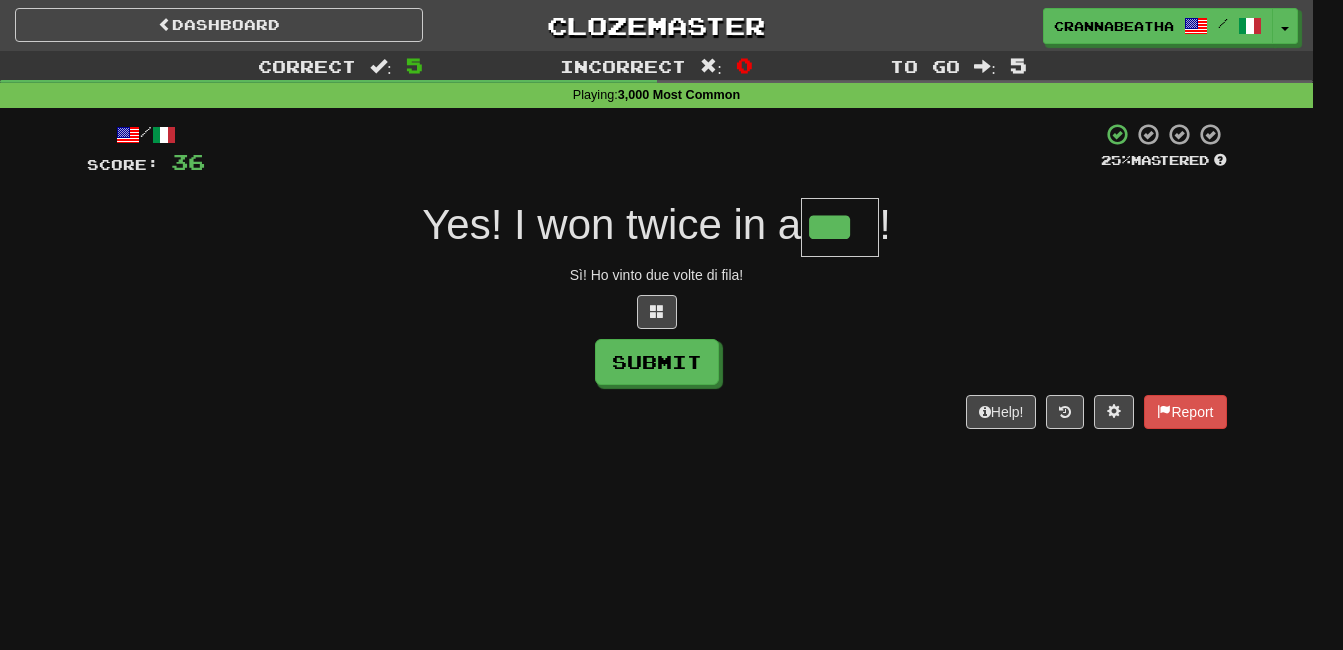type on "***" 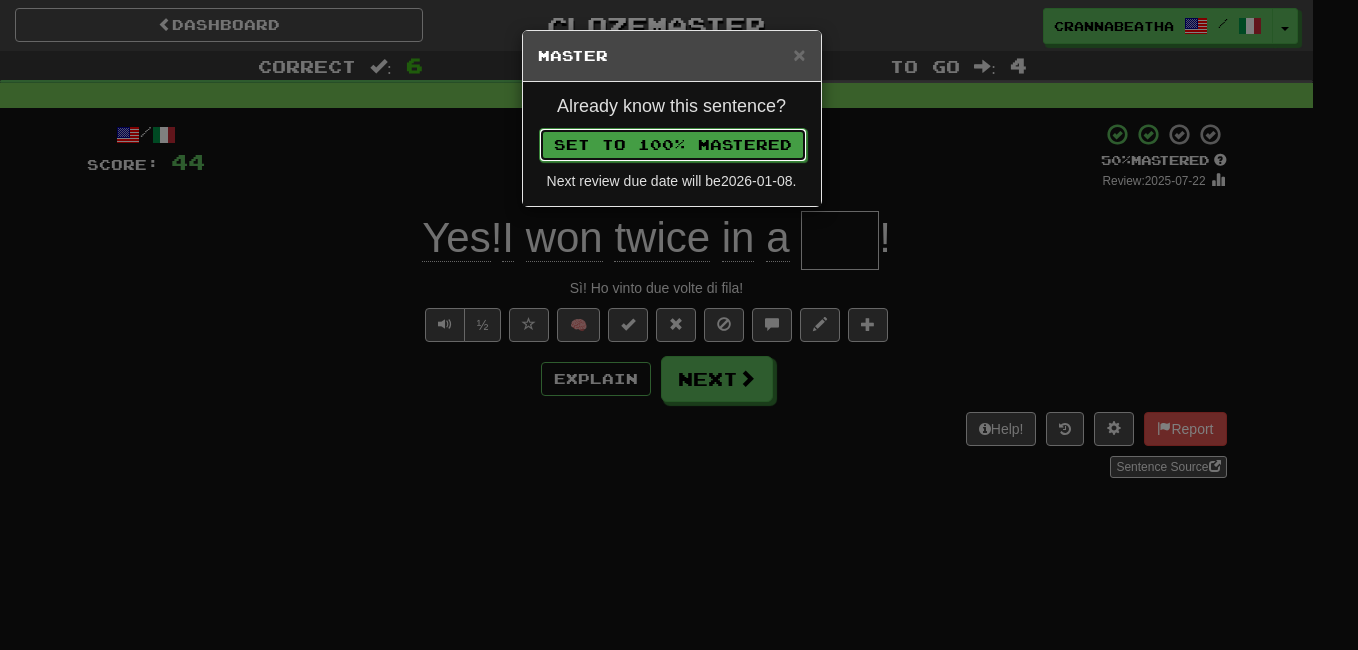 click on "Set to 100% Mastered" at bounding box center (673, 145) 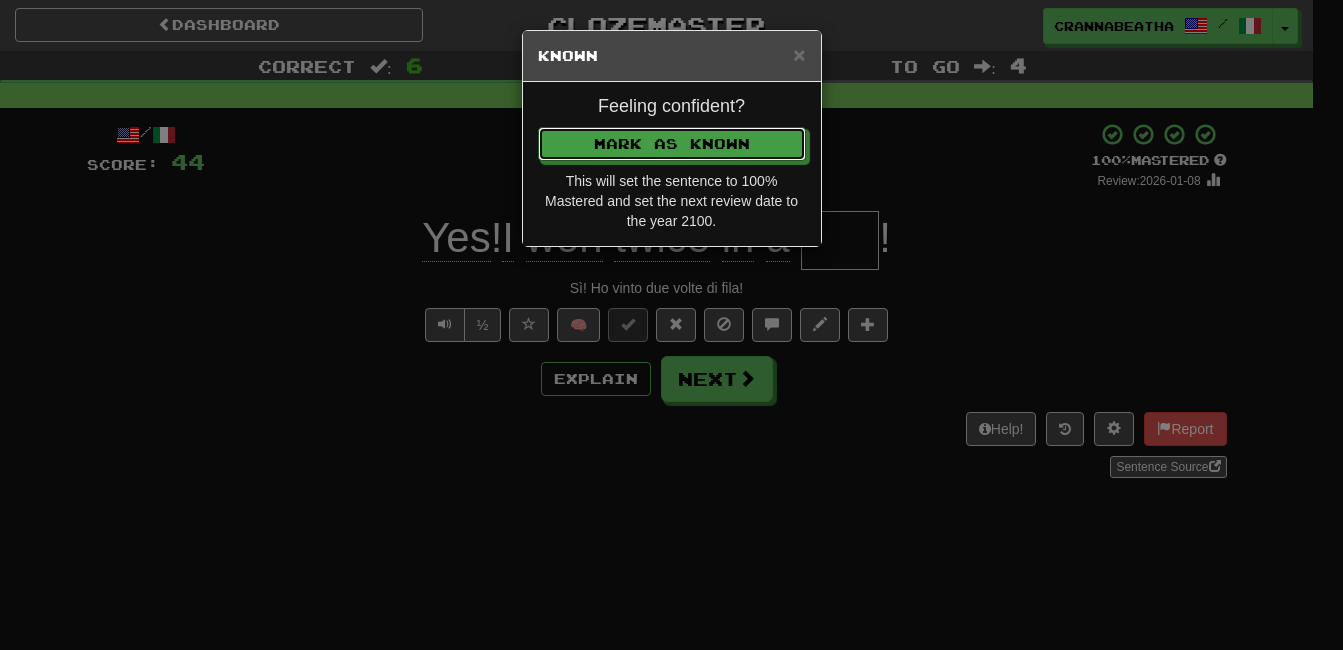 click on "Mark as Known" at bounding box center (672, 144) 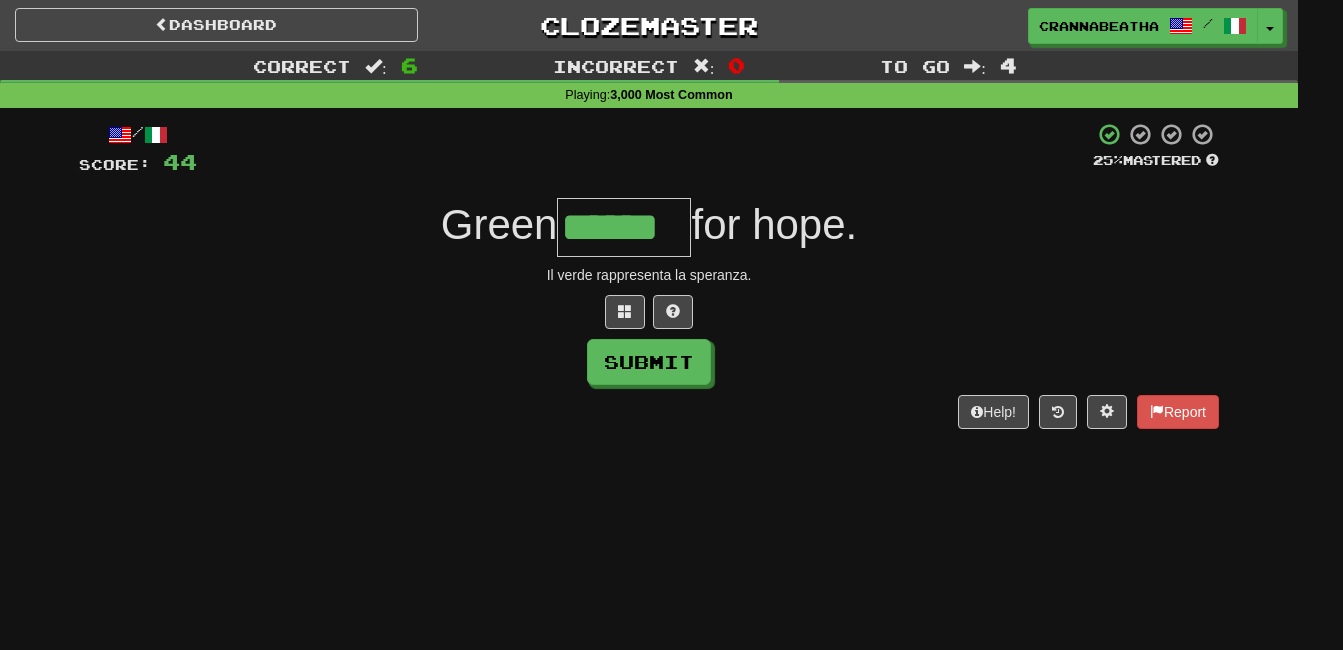 type on "******" 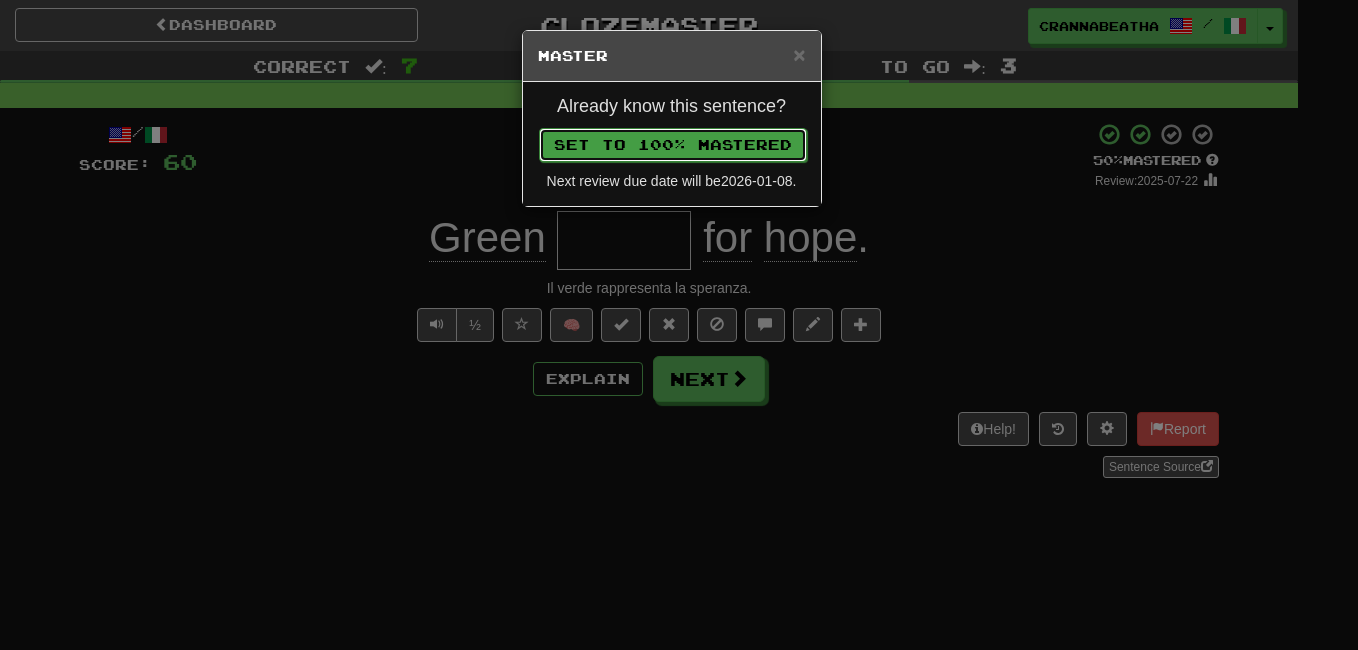 click on "Set to 100% Mastered" at bounding box center [673, 145] 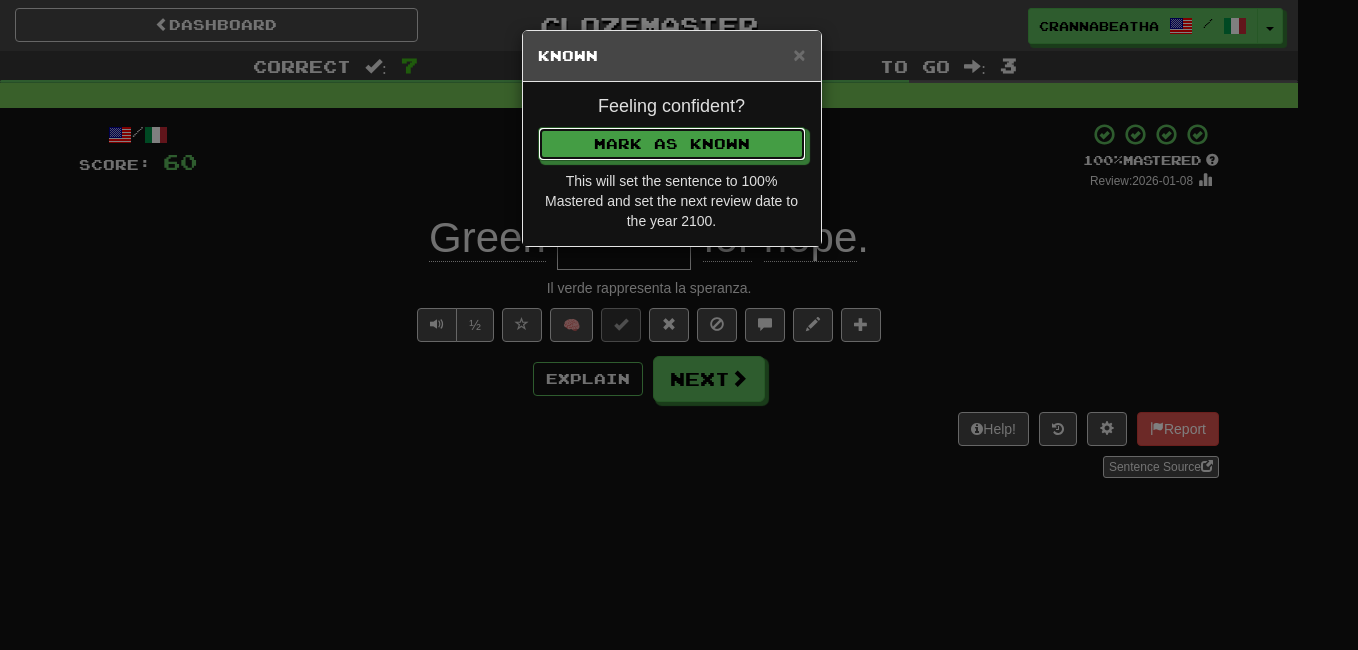 click on "Mark as Known" at bounding box center [672, 144] 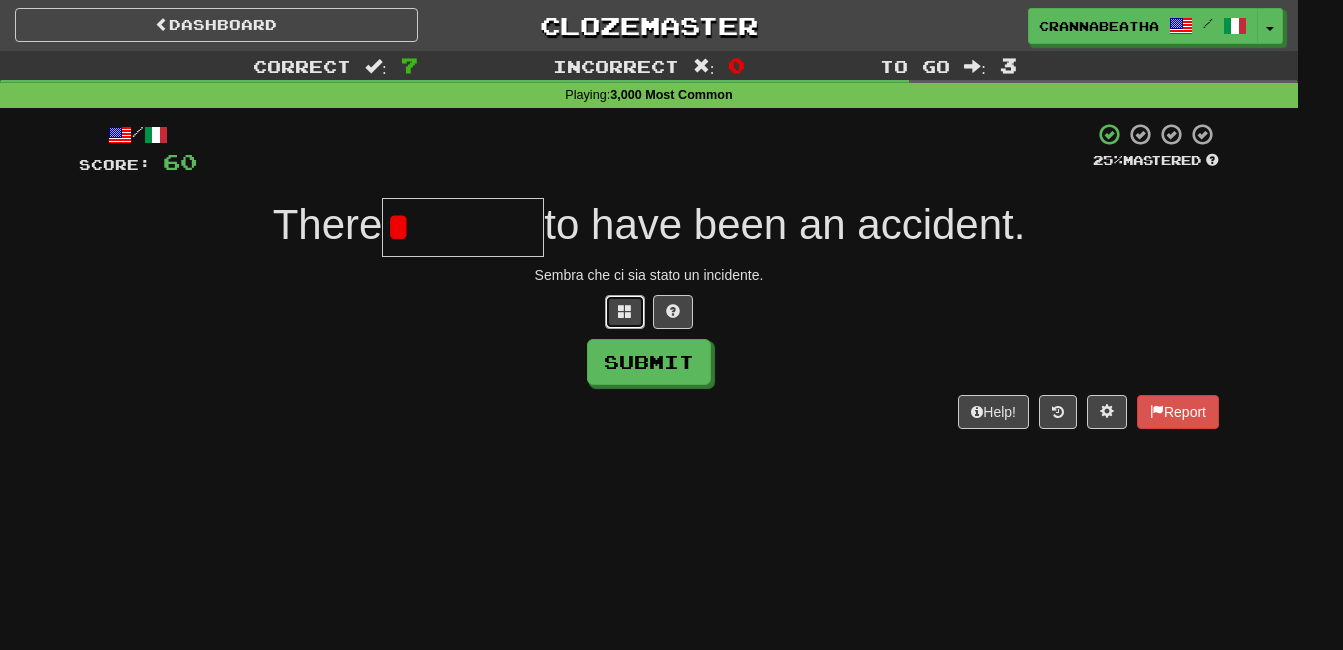 click at bounding box center [625, 312] 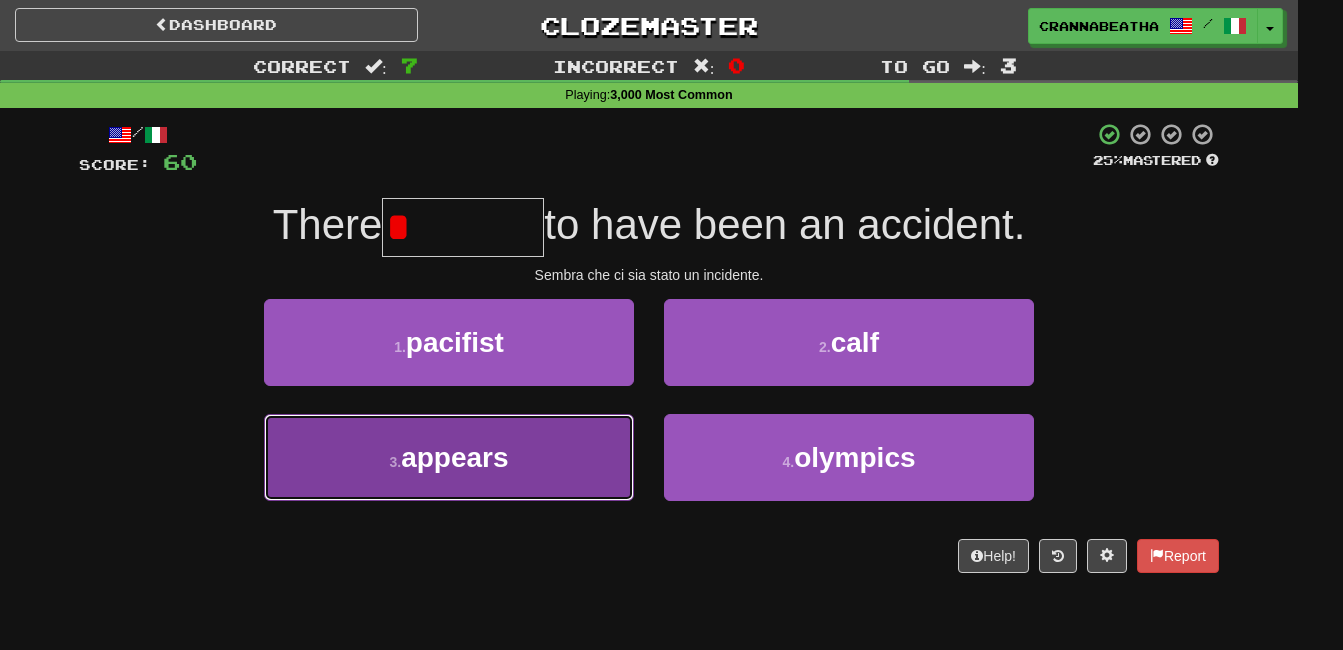 click on "3 .  appears" at bounding box center (449, 457) 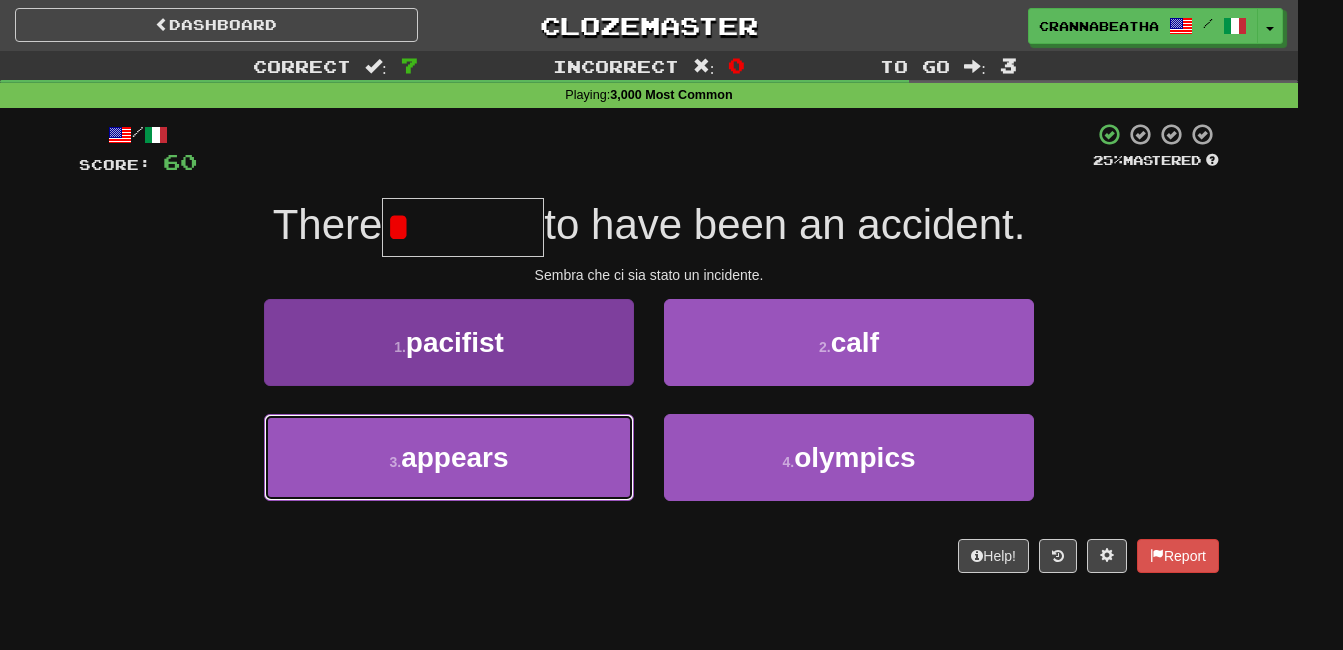type on "*******" 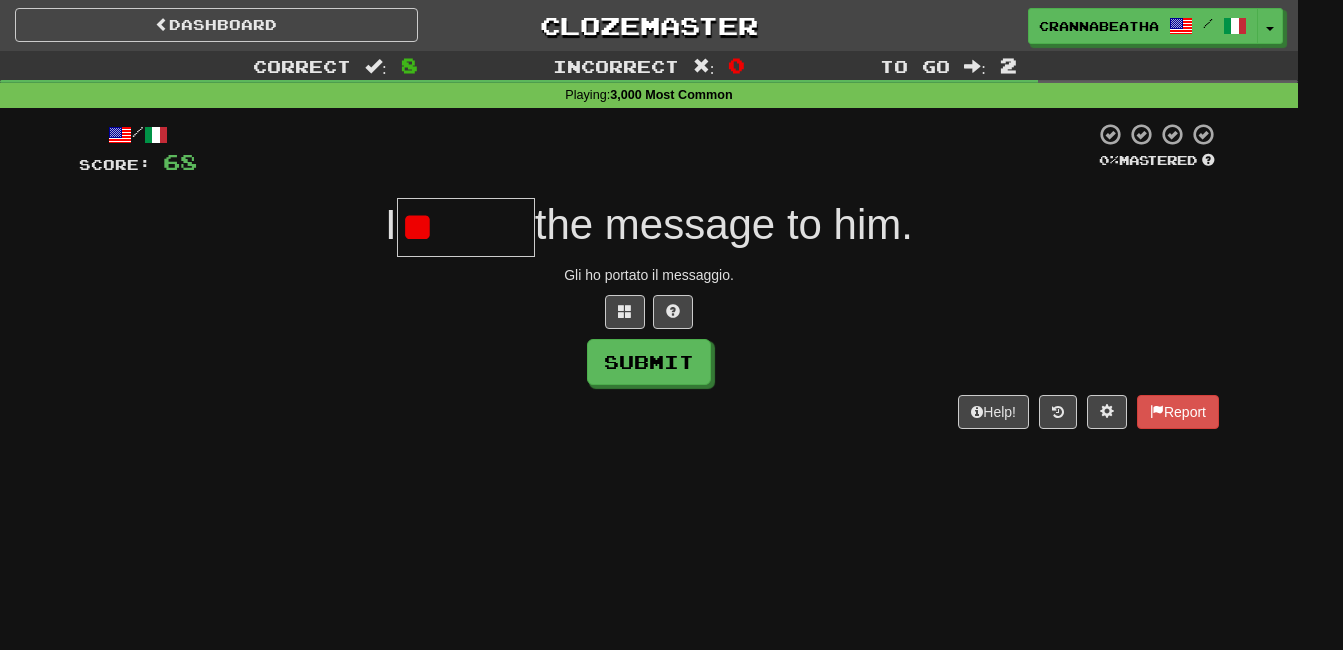 type on "*" 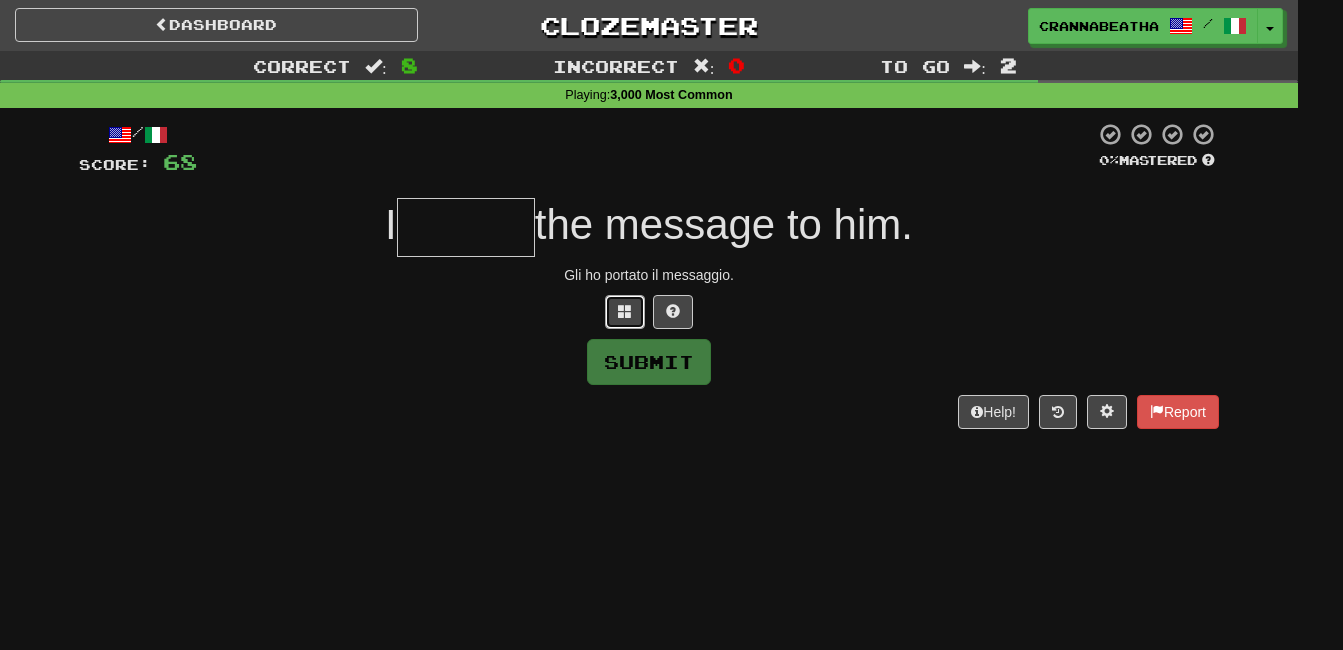 click at bounding box center (625, 312) 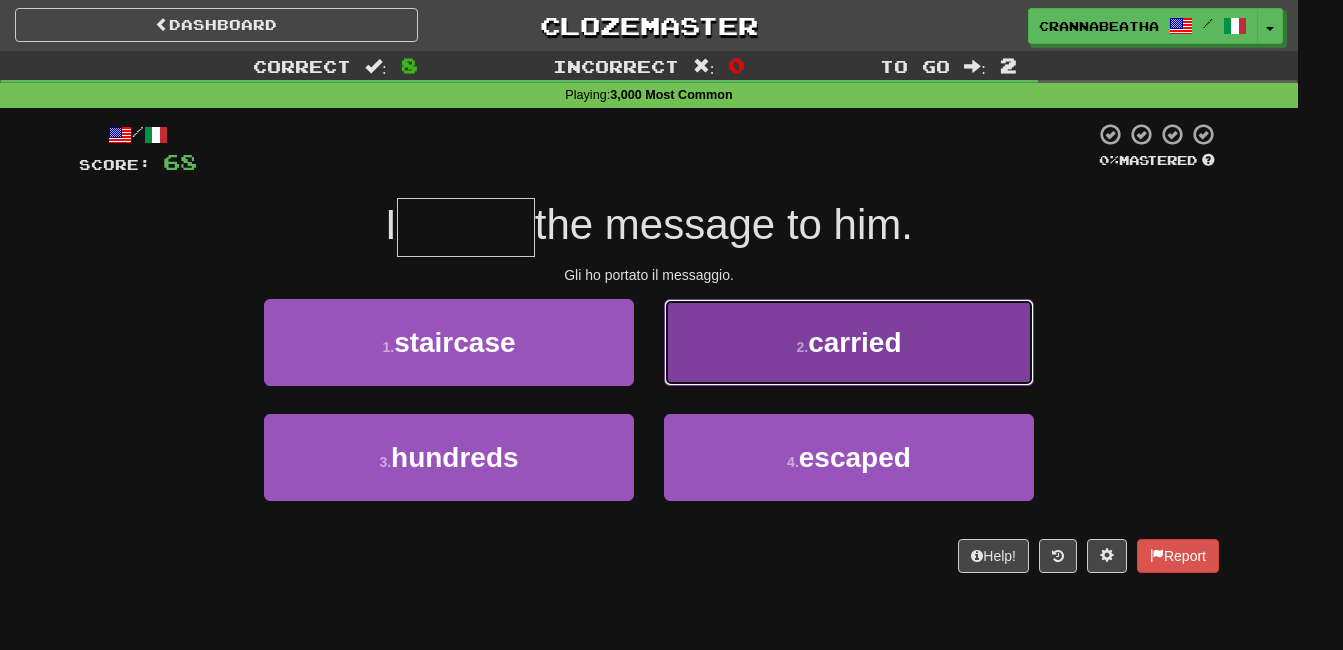 click on "2 .  carried" at bounding box center (849, 342) 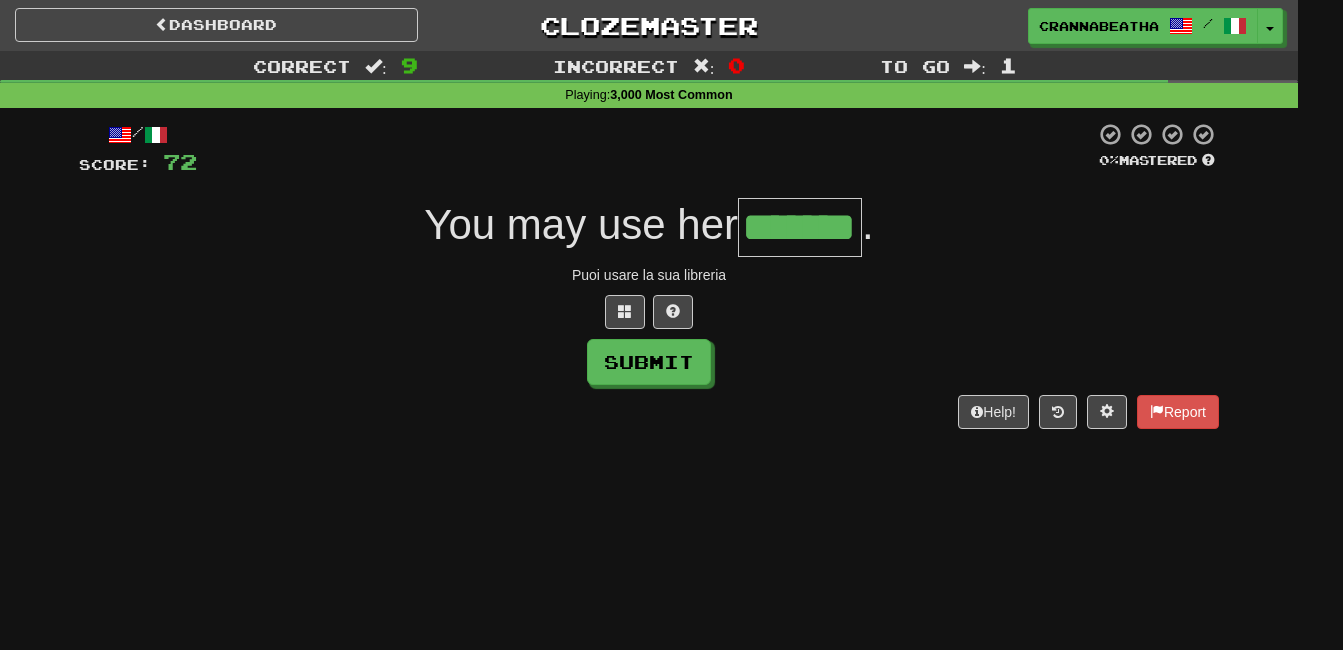 type on "*******" 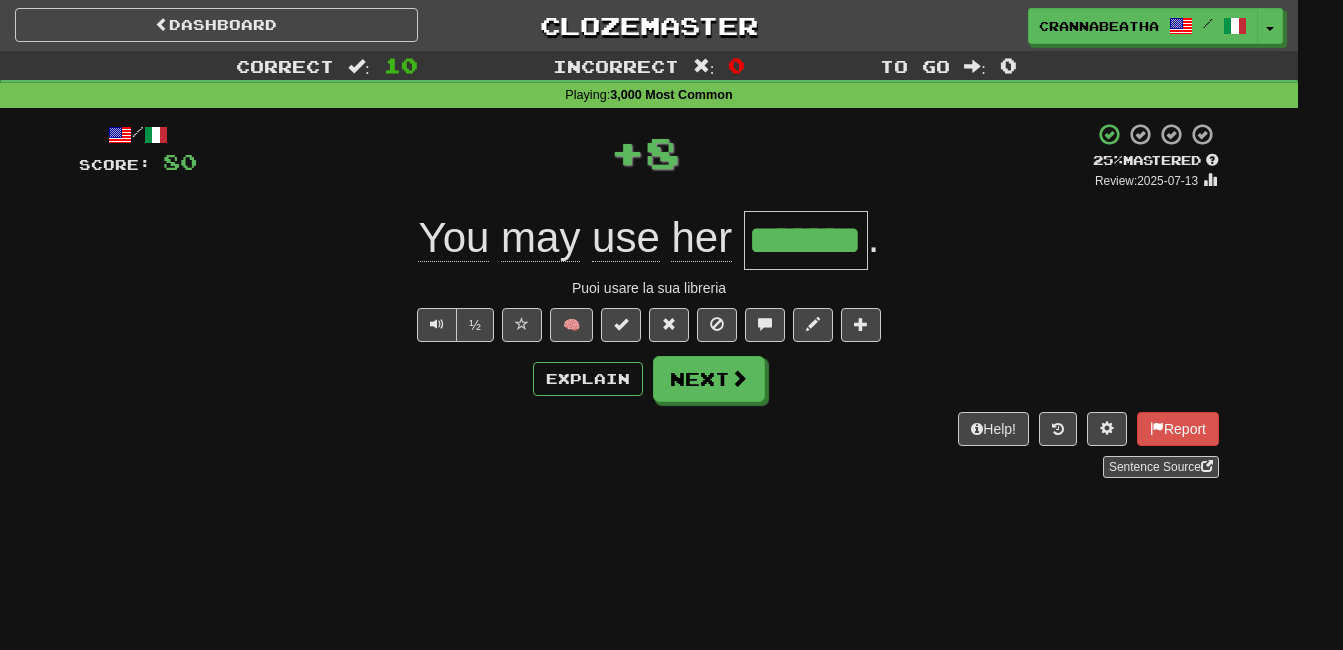 type 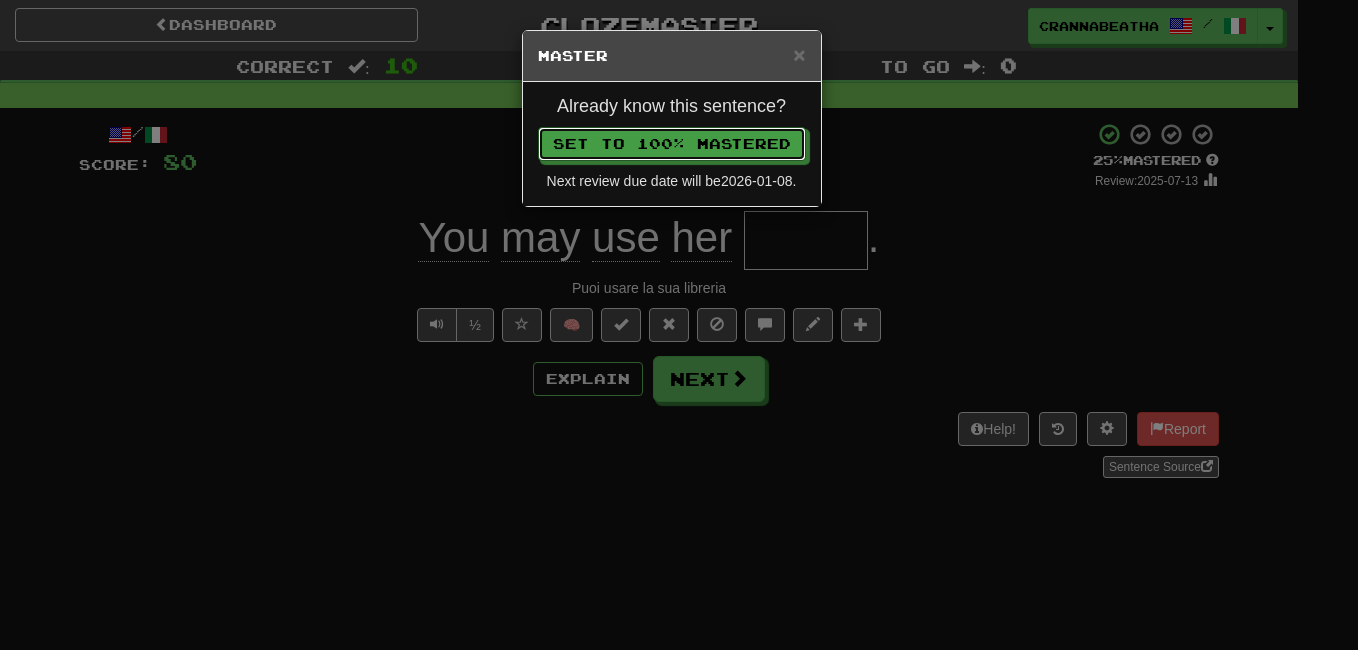 click on "Set to 100% Mastered" at bounding box center (672, 144) 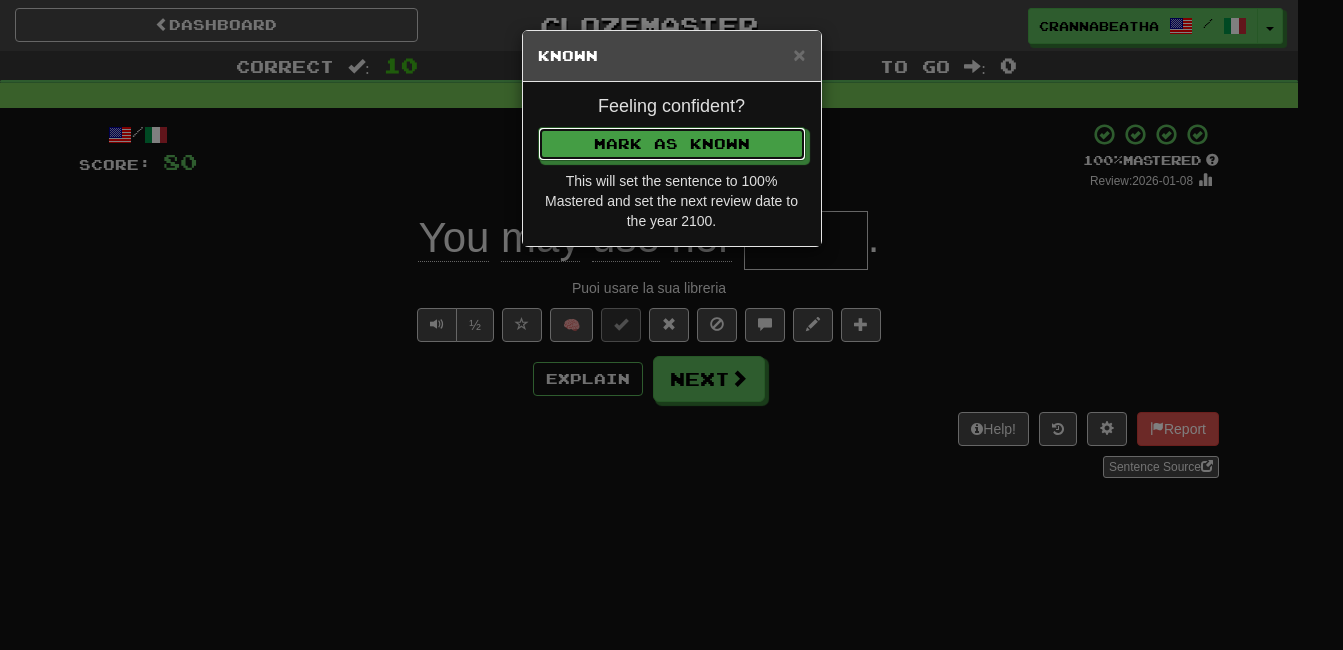 click on "Mark as Known" at bounding box center (672, 144) 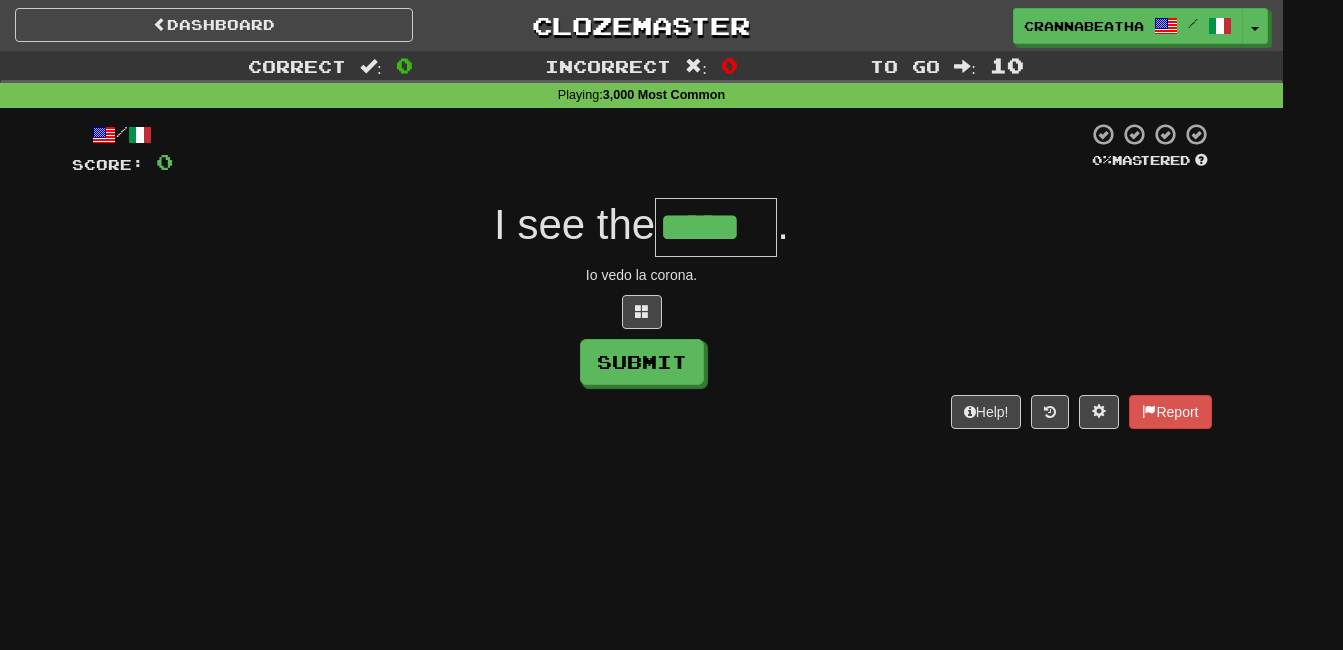 type on "*****" 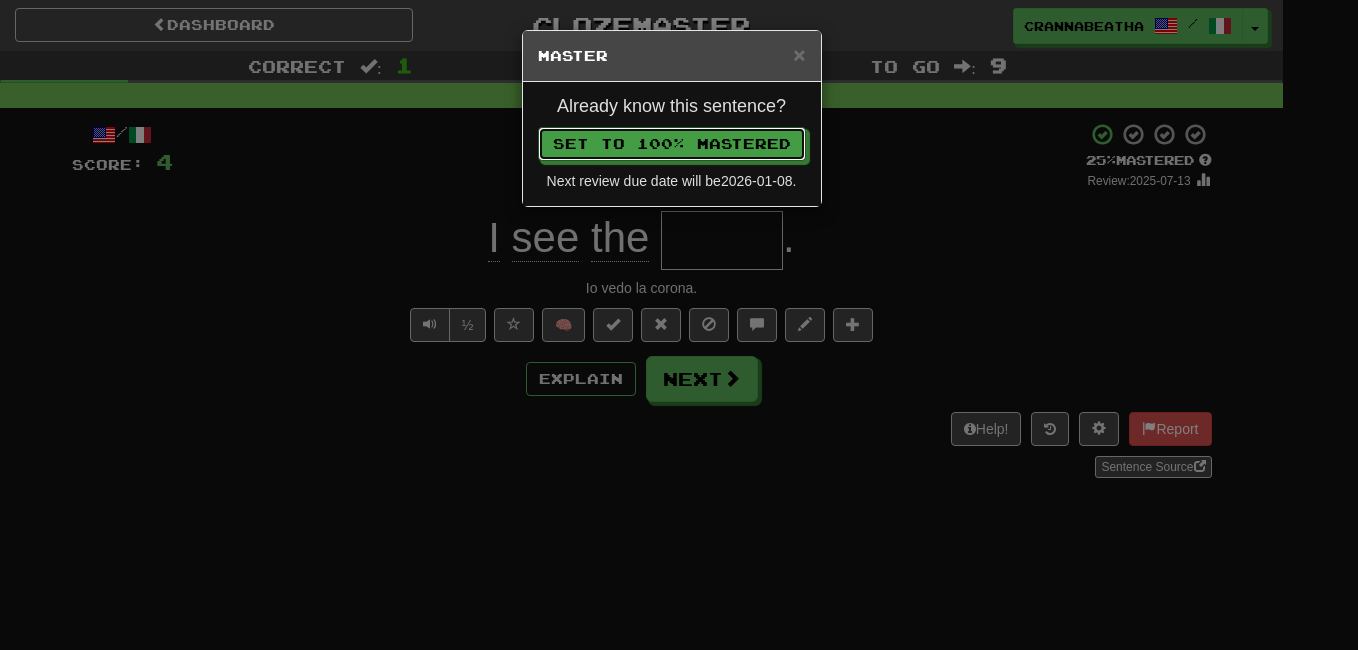 type 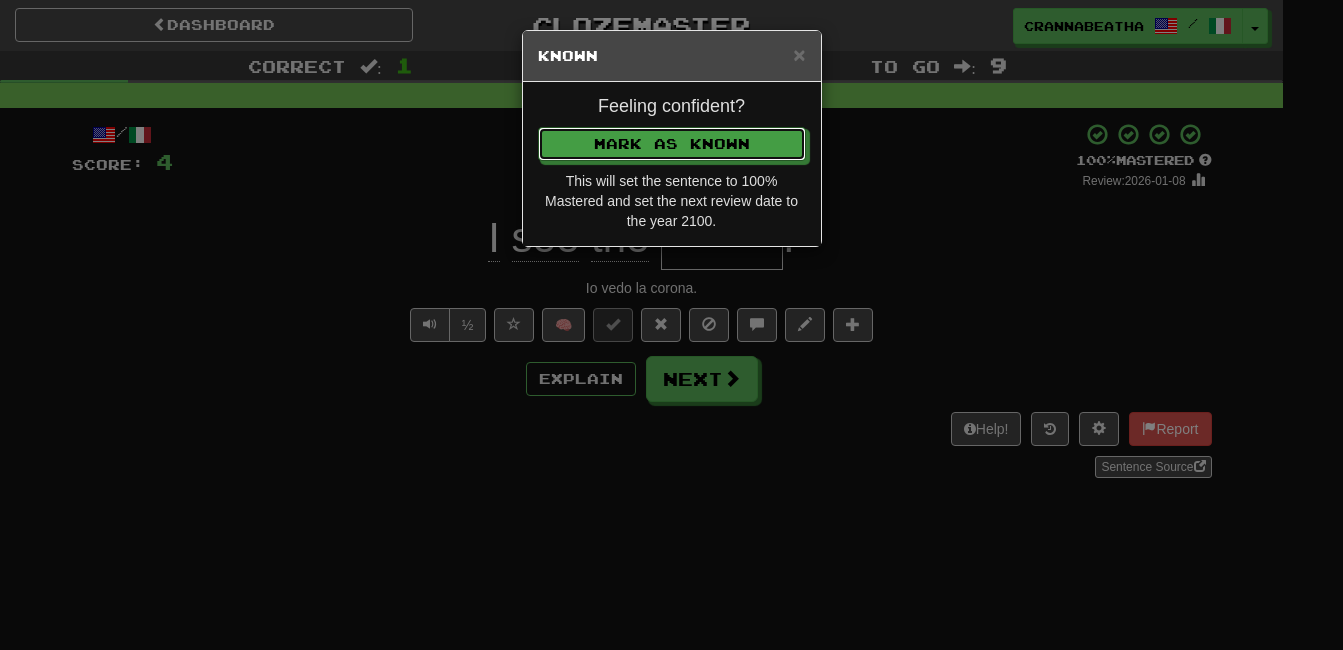 type 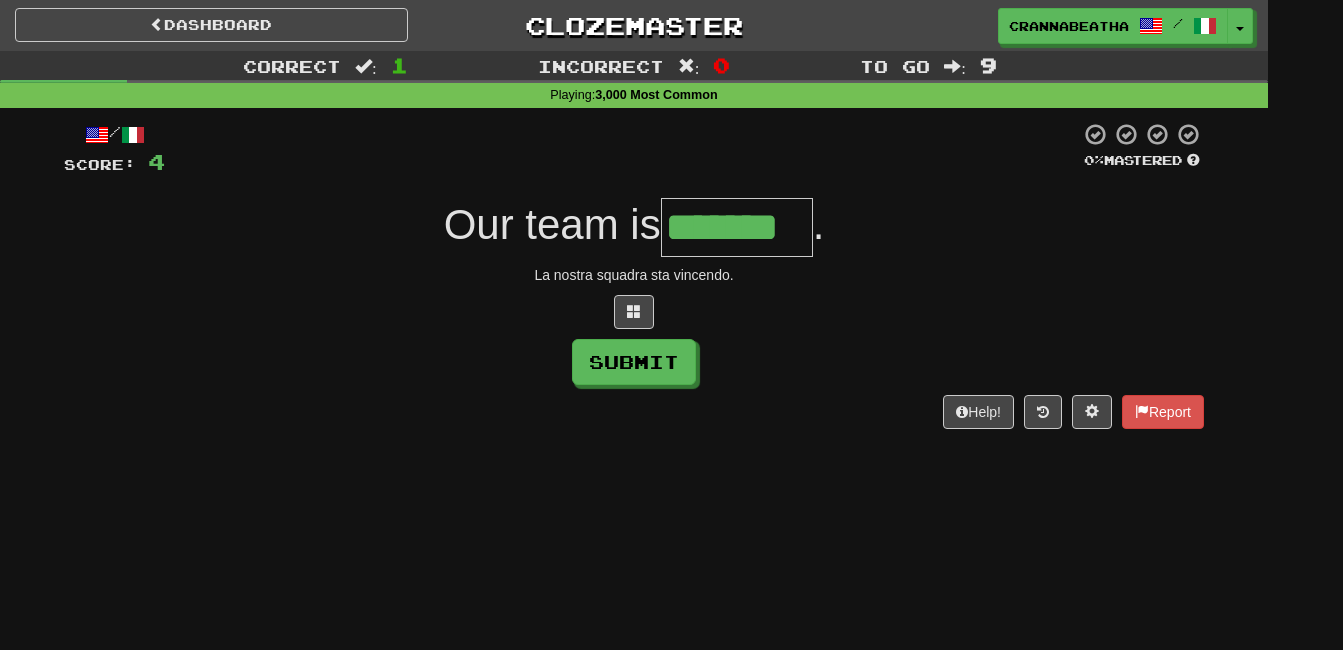 type on "*******" 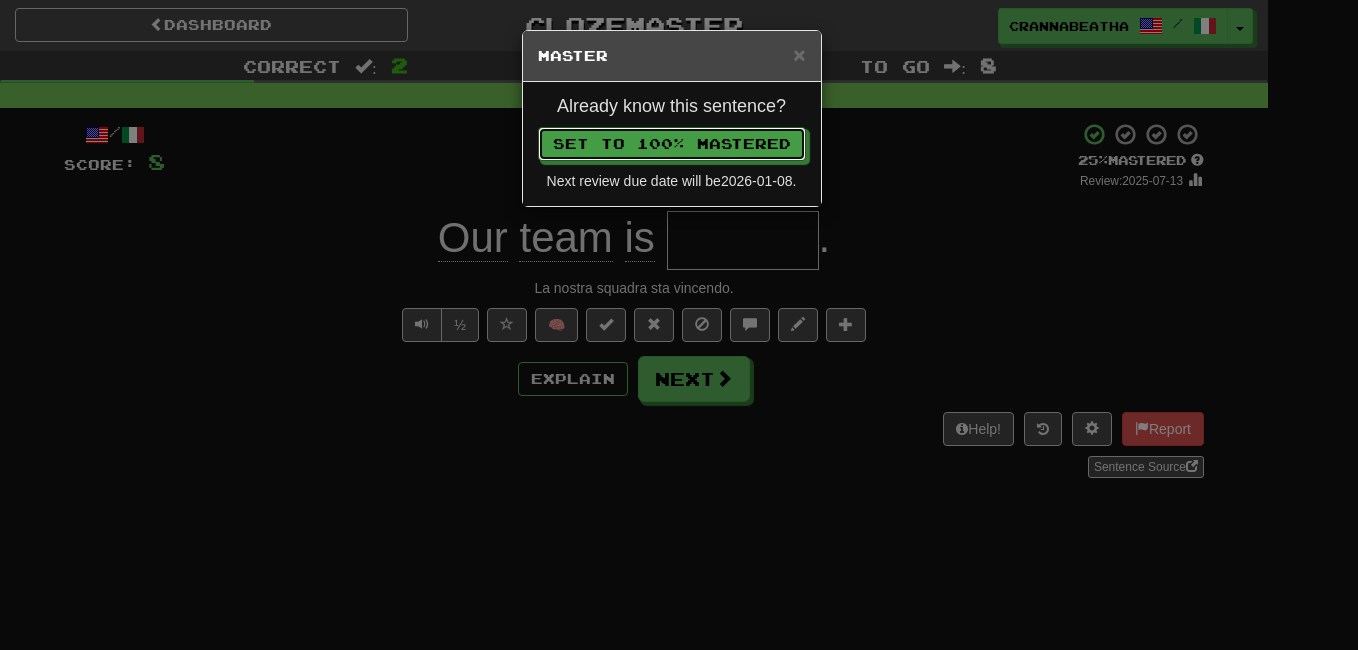 click on "Set to 100% Mastered" at bounding box center [672, 144] 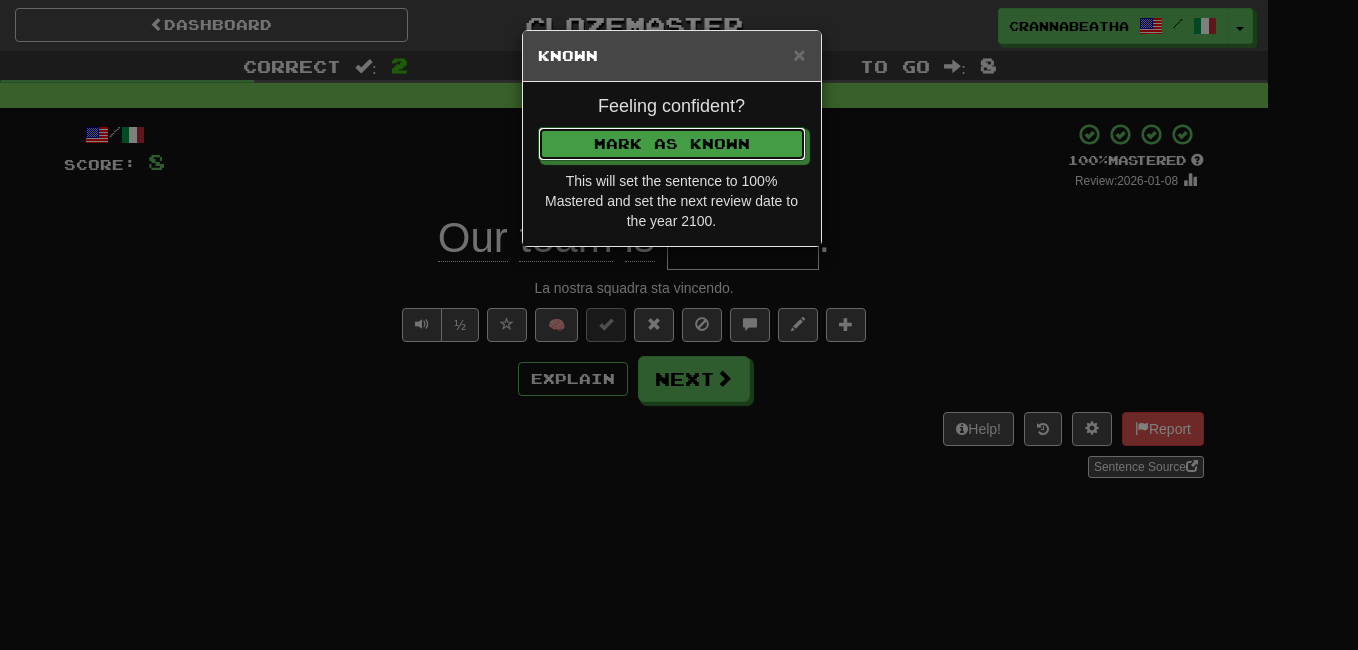 click on "Mark as Known" at bounding box center [672, 144] 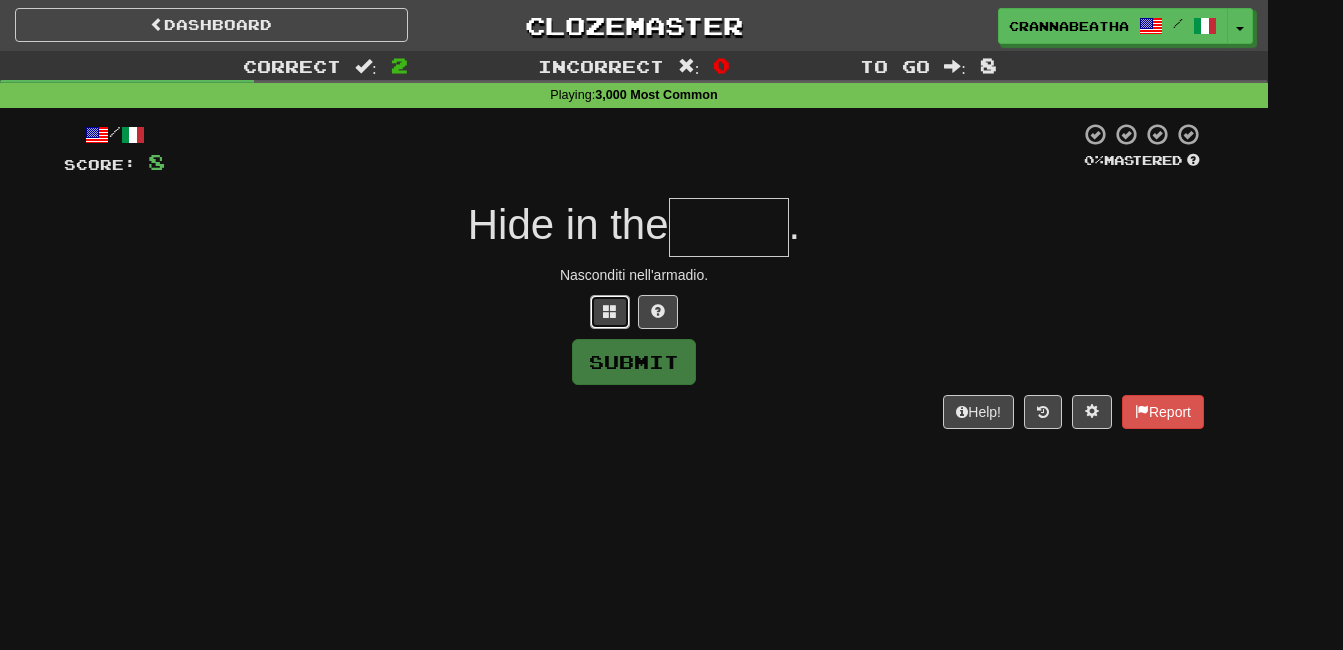 click at bounding box center (610, 312) 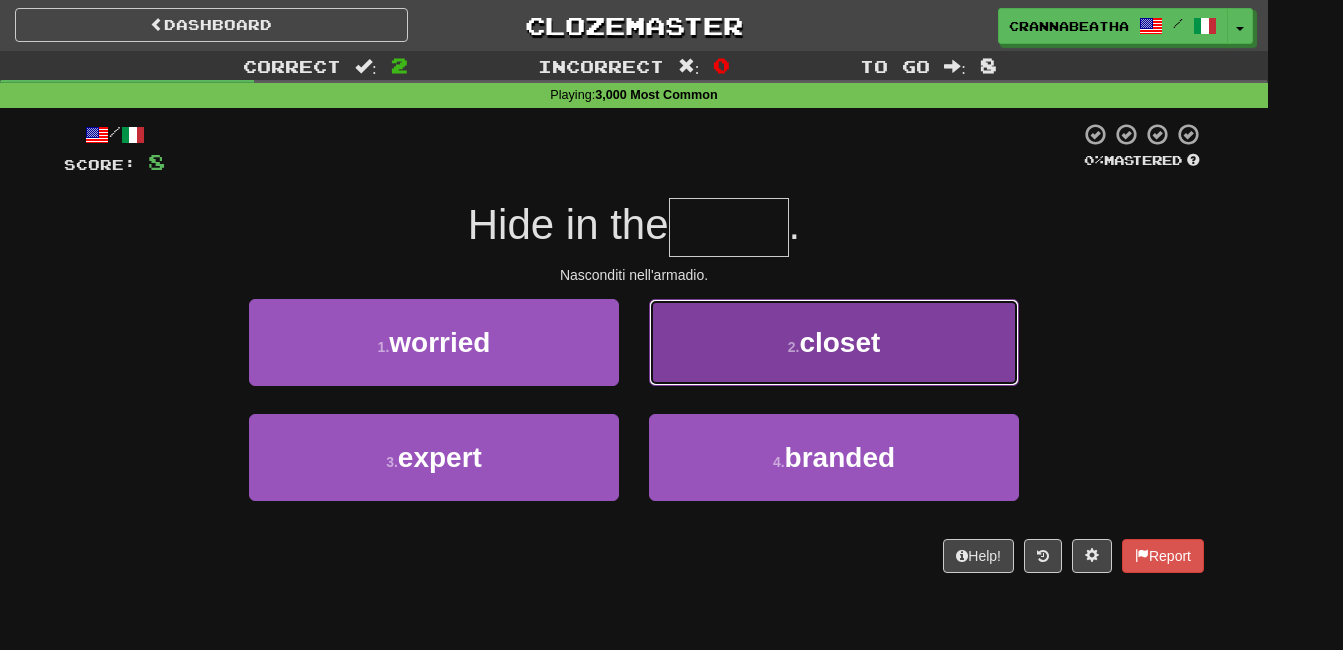 click on "2 .  closet" at bounding box center (834, 342) 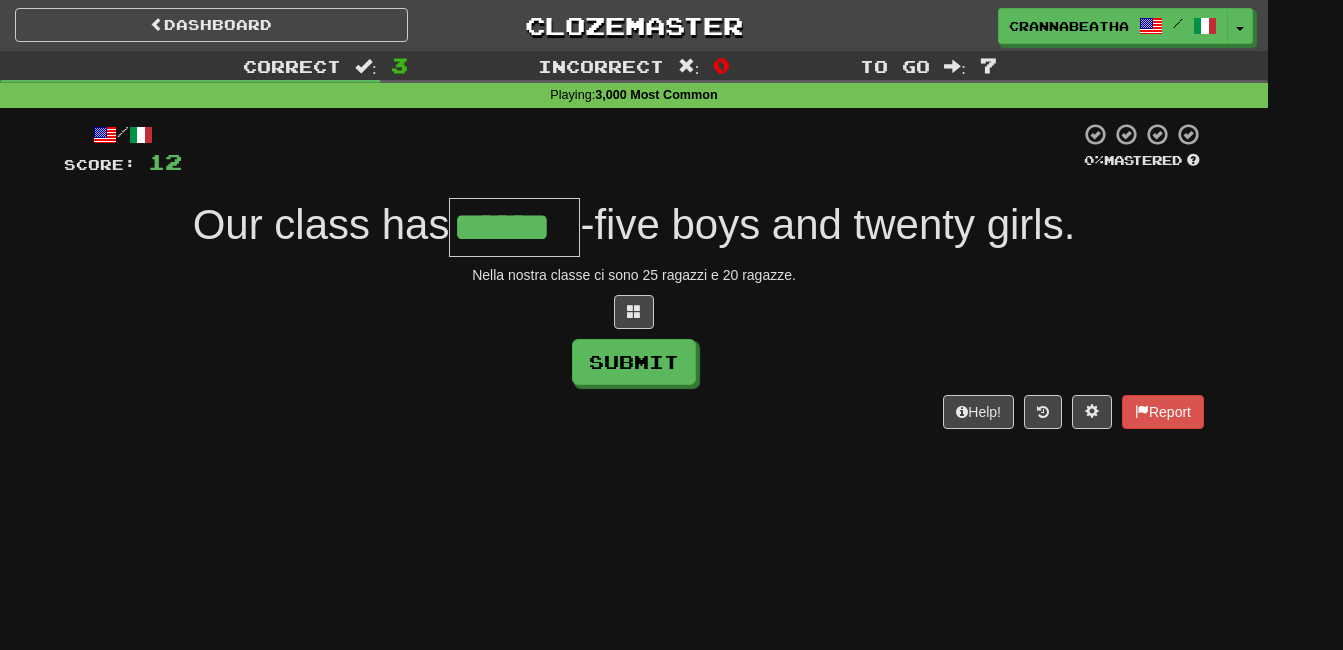 type on "******" 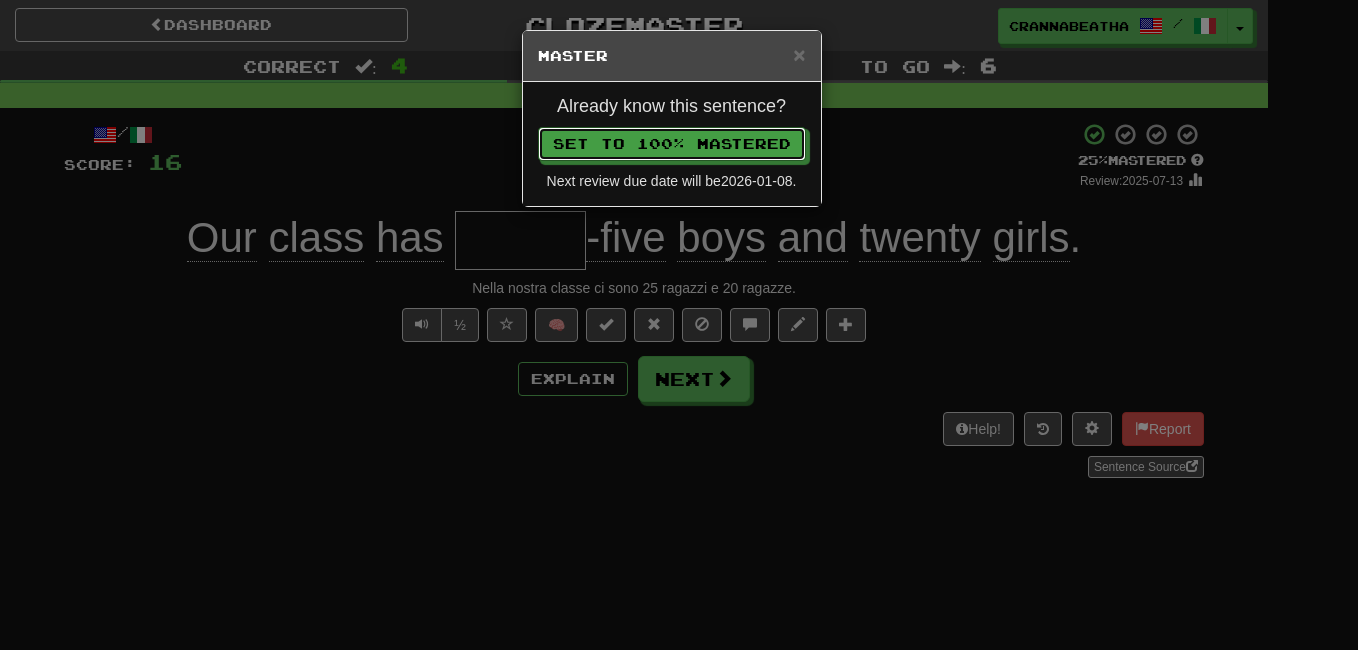 click on "Set to 100% Mastered" at bounding box center [672, 144] 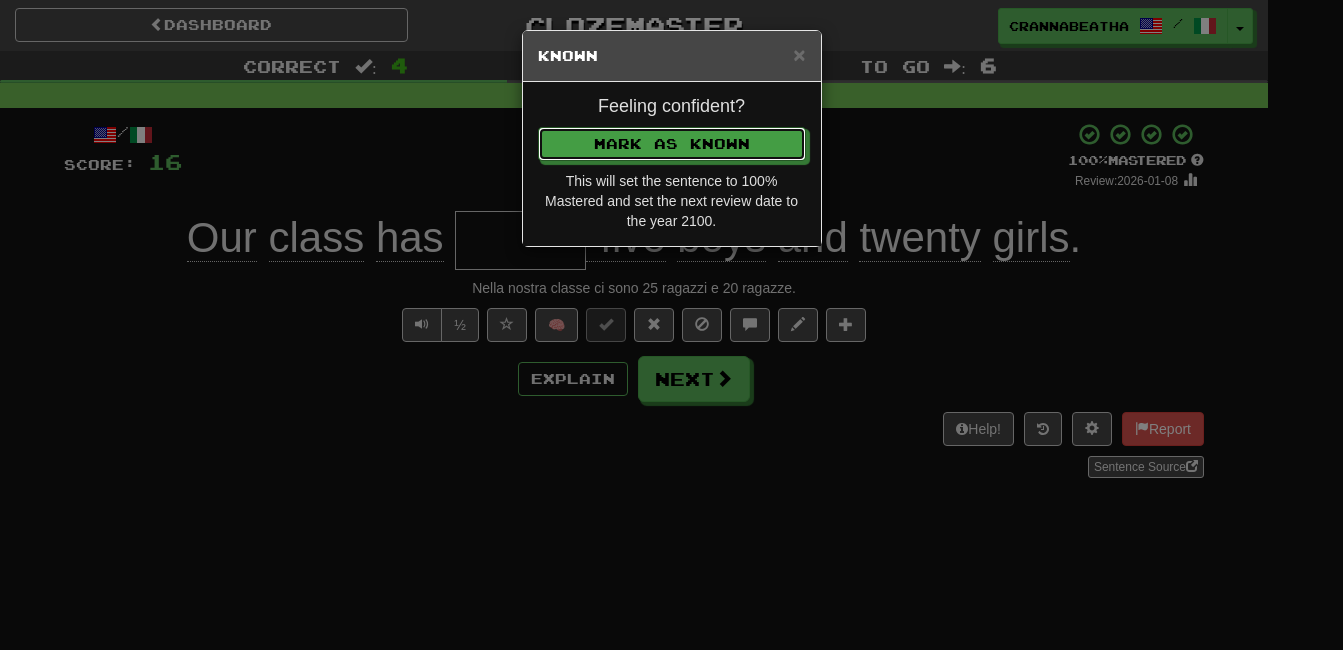 click on "Mark as Known" at bounding box center [672, 144] 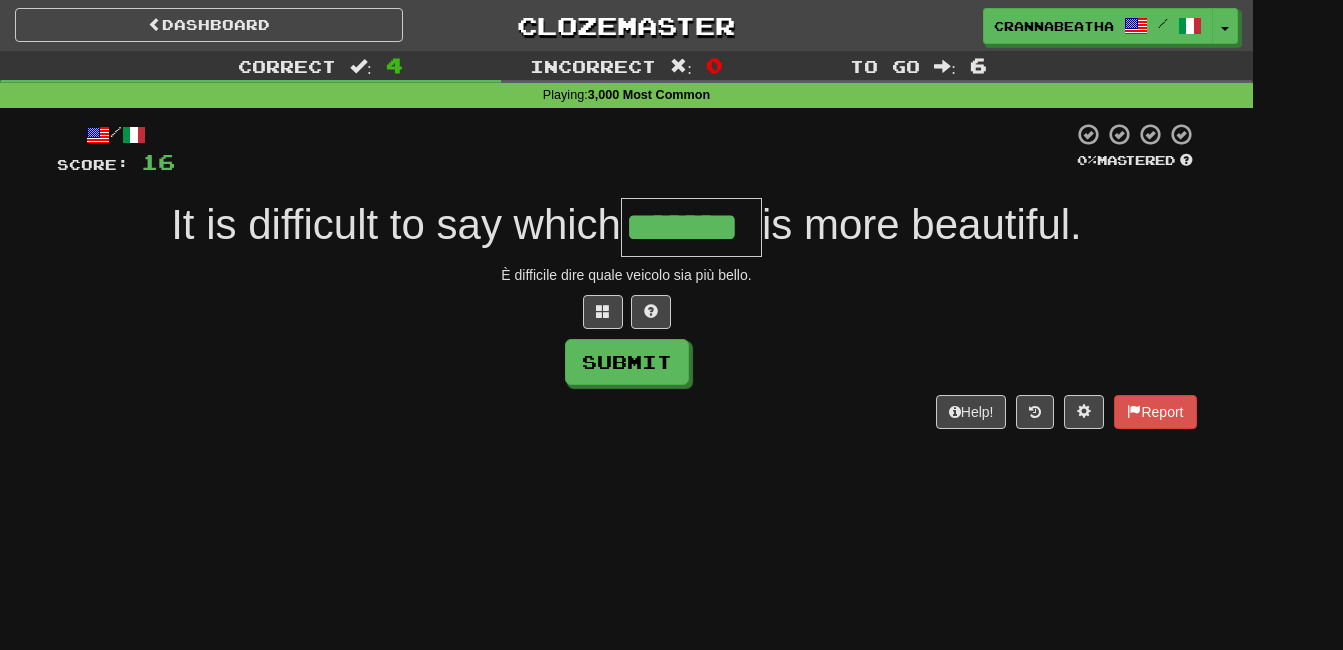 type on "*******" 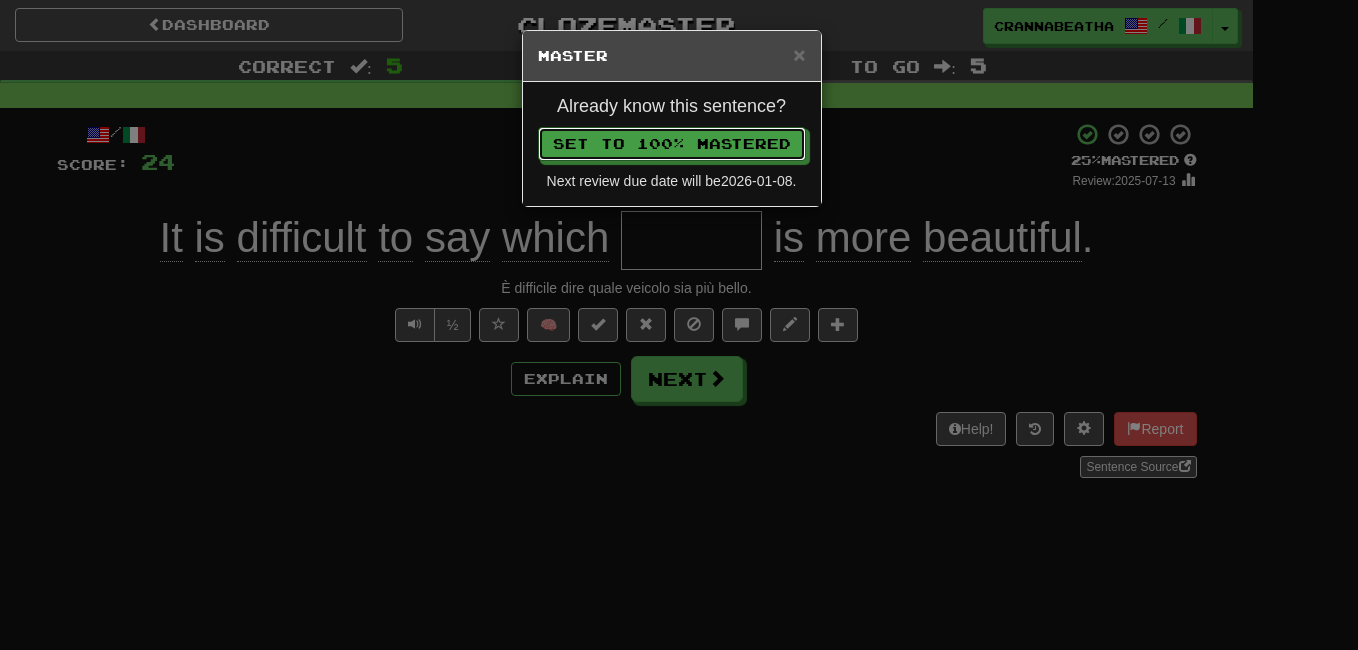 click on "Set to 100% Mastered" at bounding box center [672, 144] 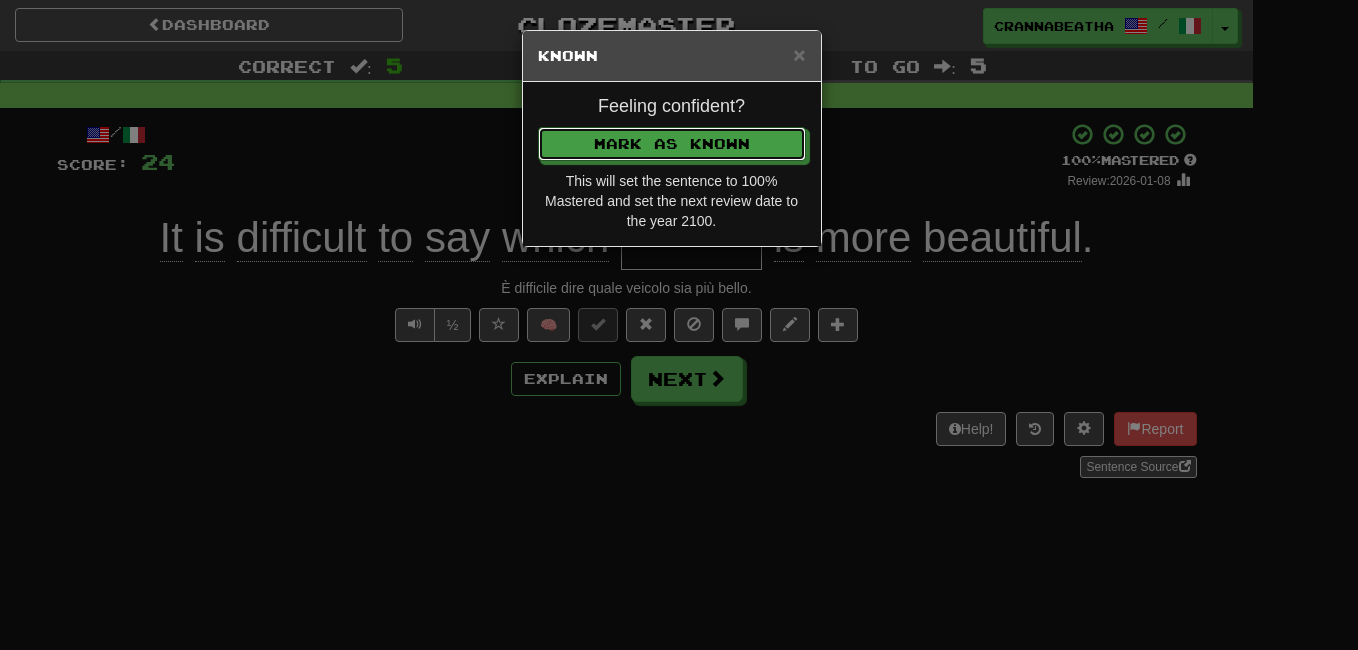 click on "Mark as Known" at bounding box center (672, 144) 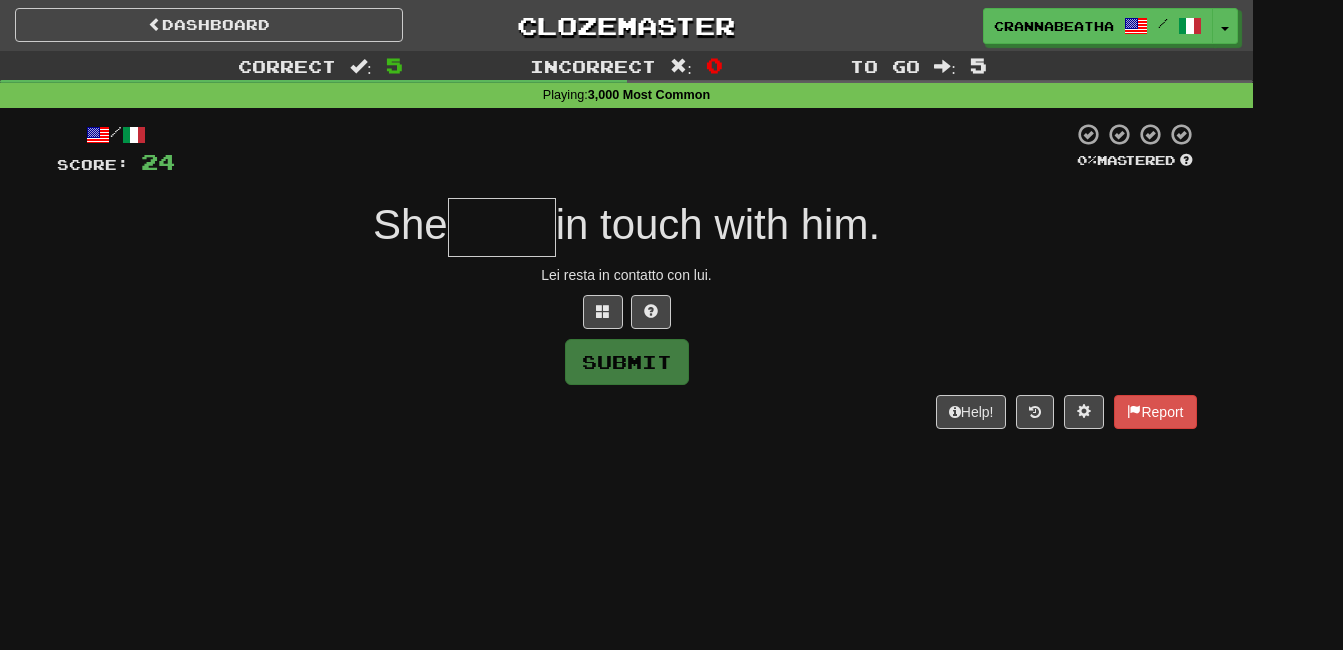 type on "*" 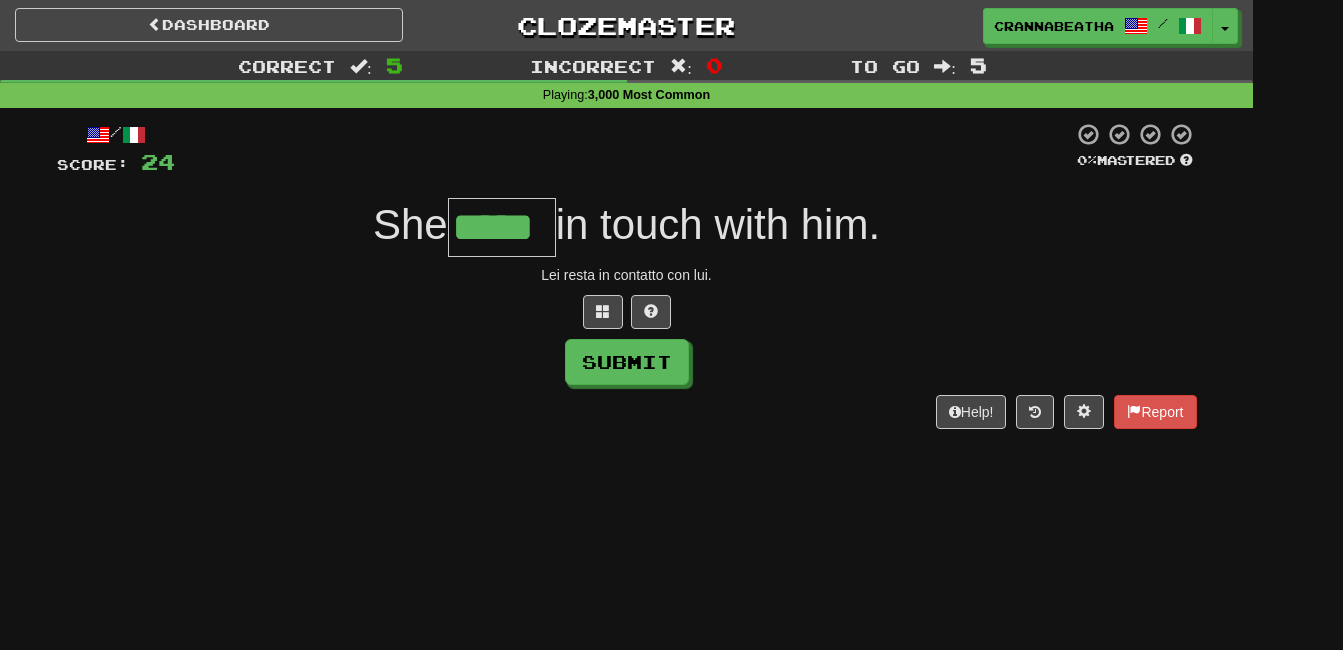 type on "*****" 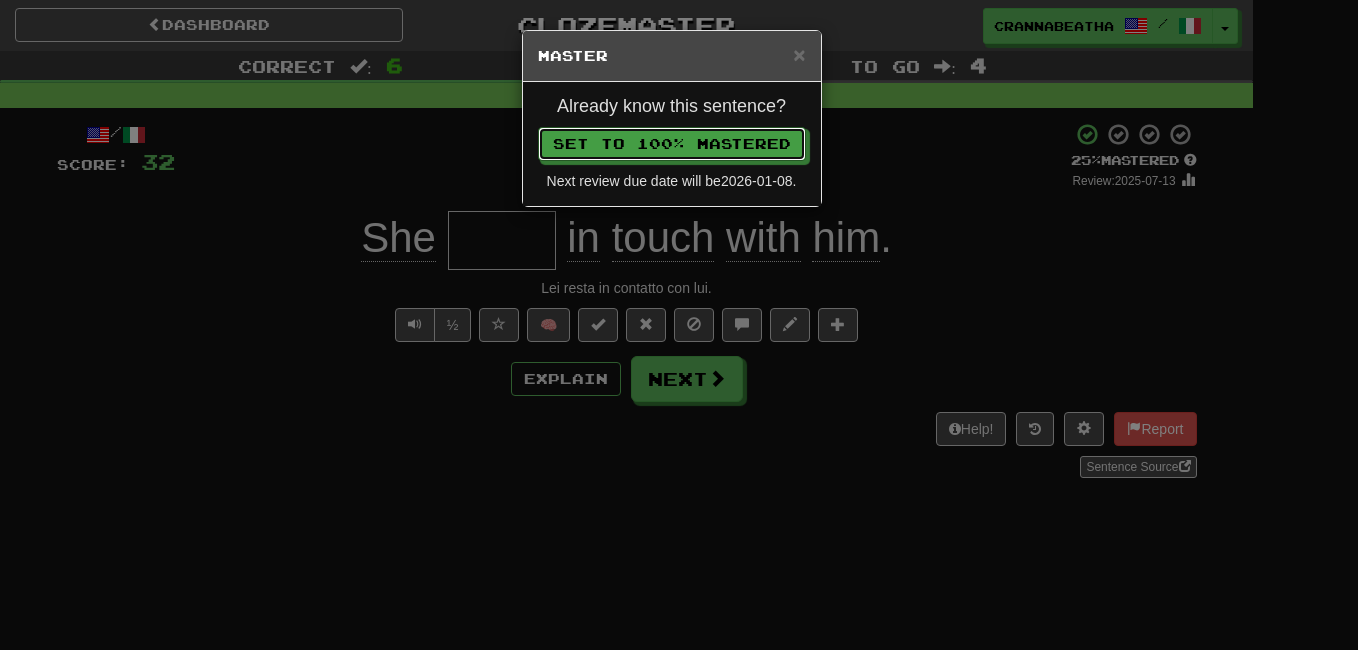 click on "Set to 100% Mastered" at bounding box center [672, 144] 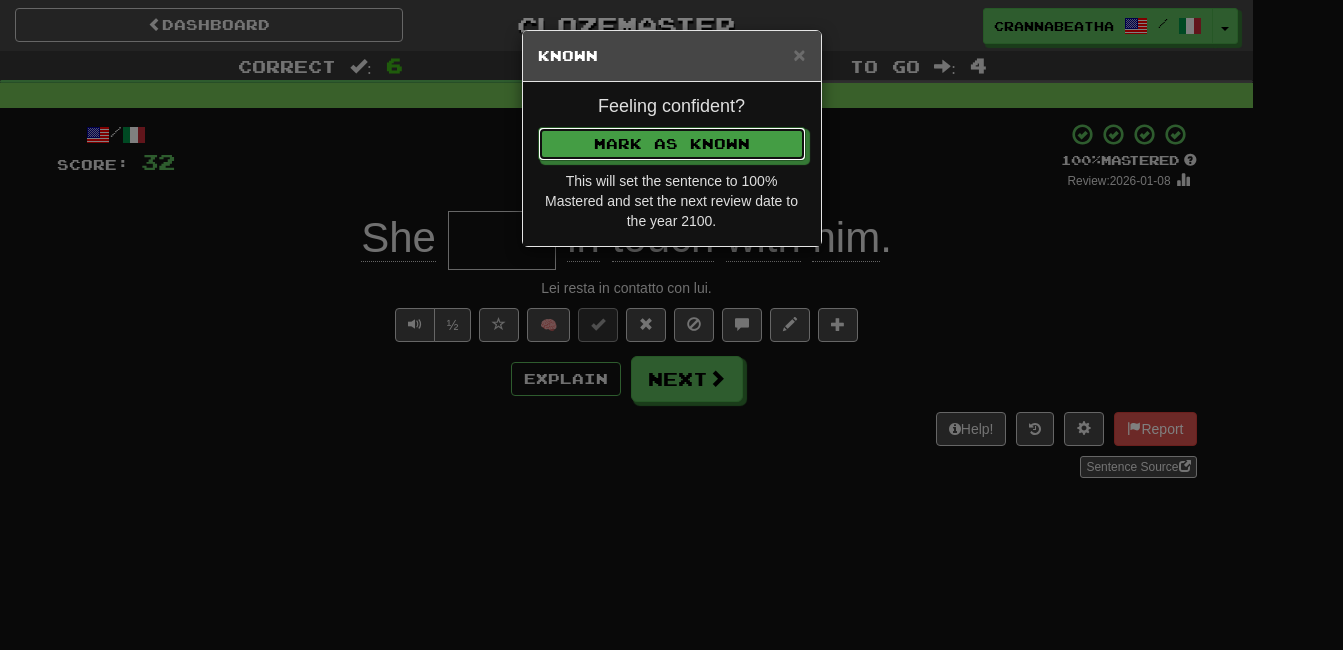 click on "Mark as Known" at bounding box center [672, 144] 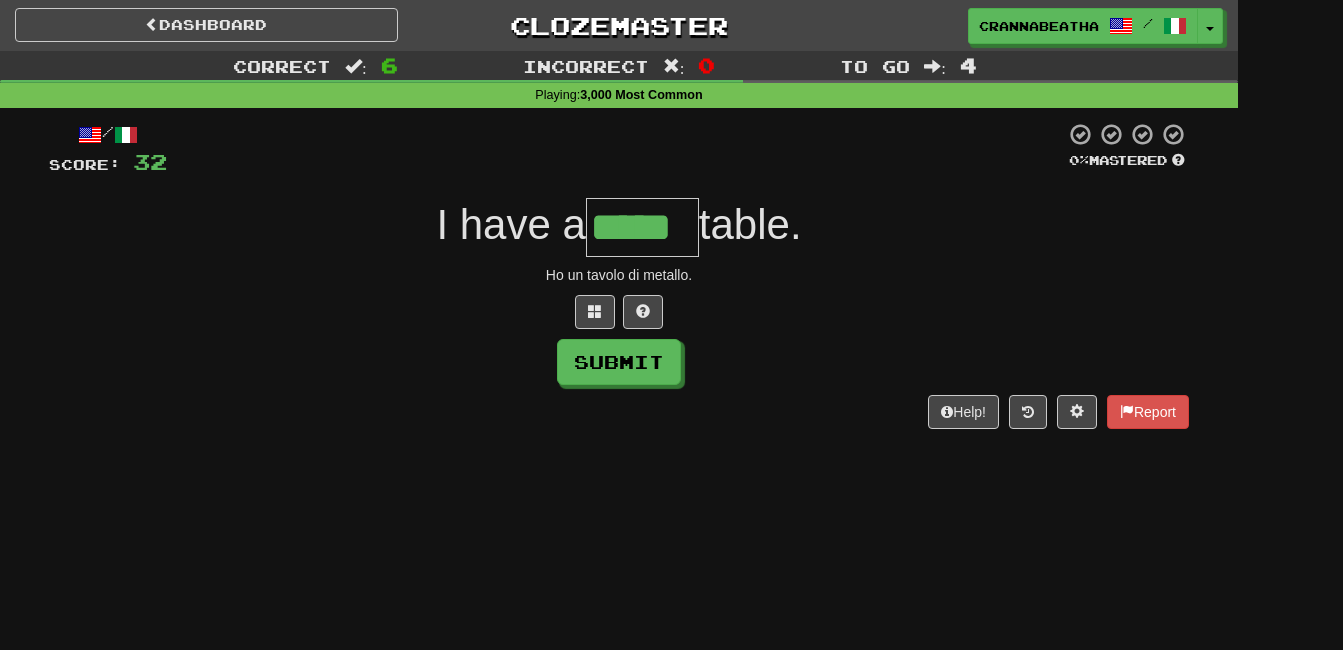 type on "*****" 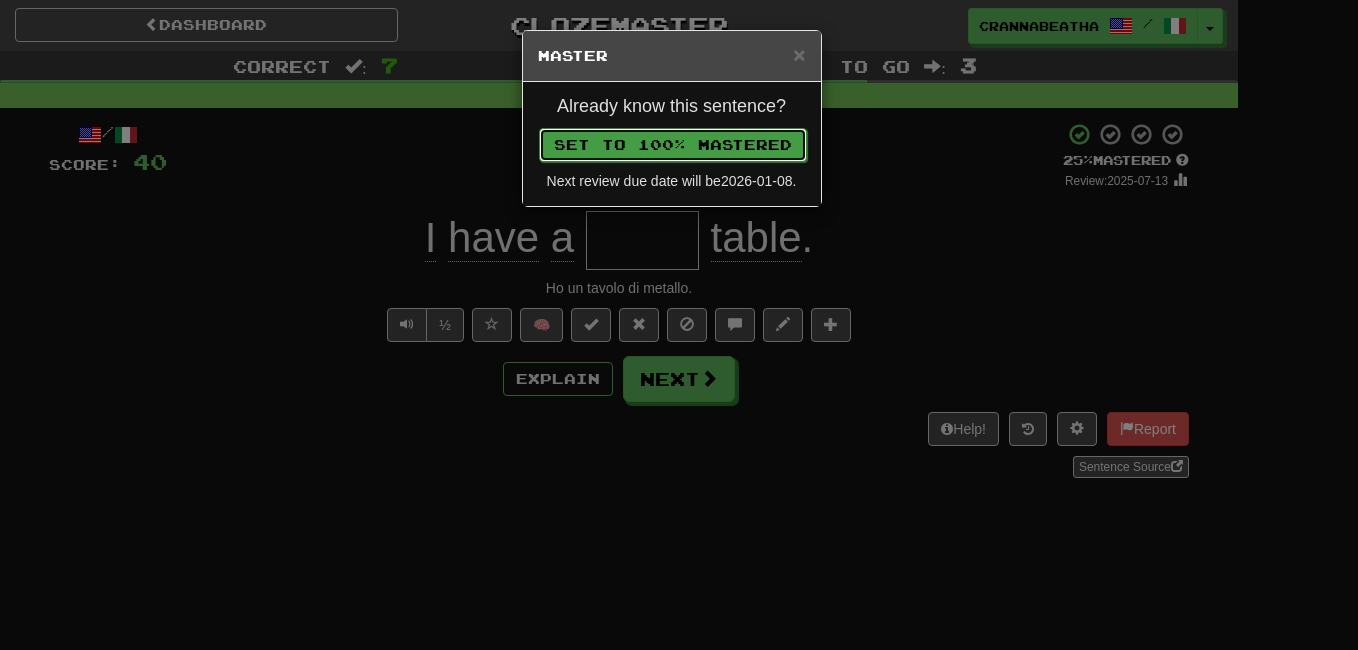 click on "Set to 100% Mastered" at bounding box center (673, 145) 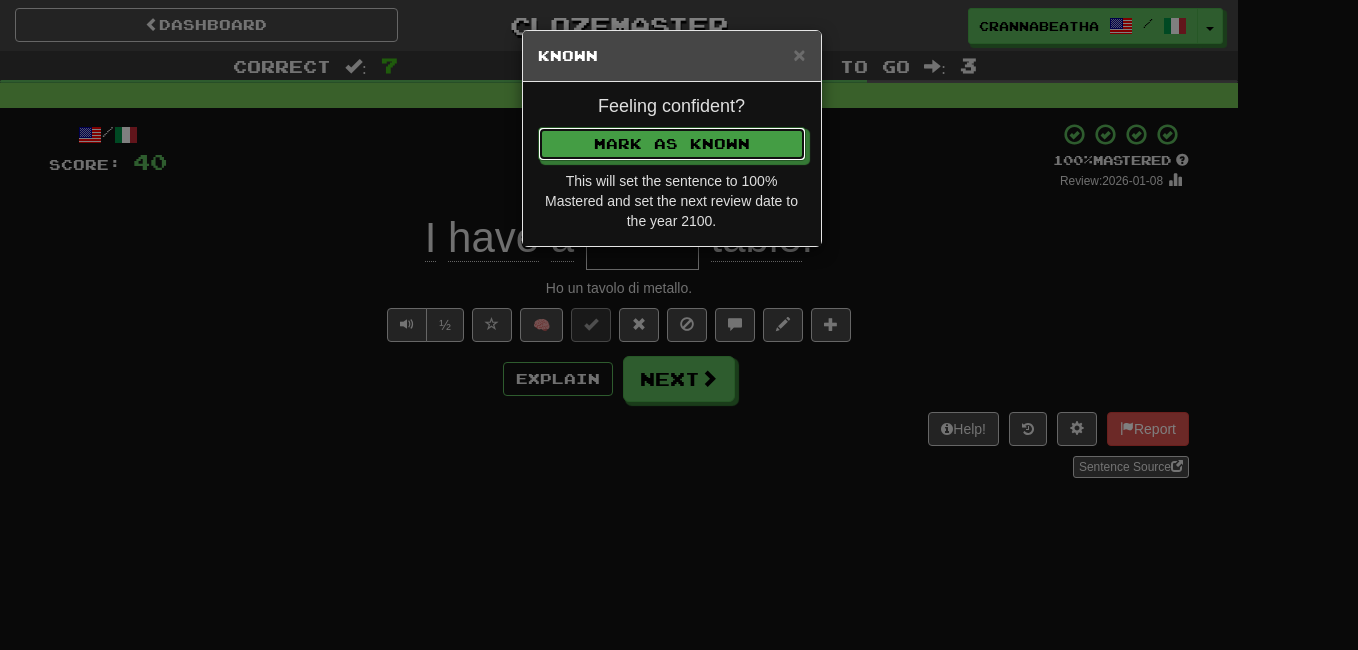 click on "Mark as Known" at bounding box center [672, 144] 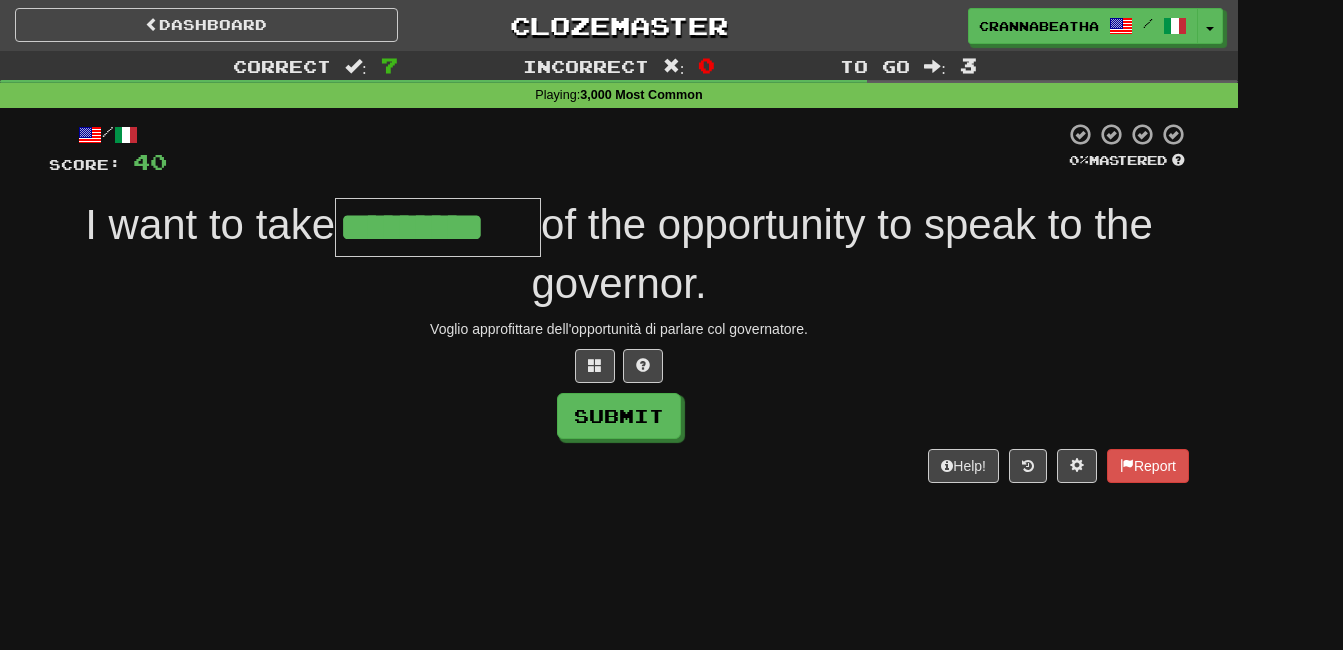 type on "*********" 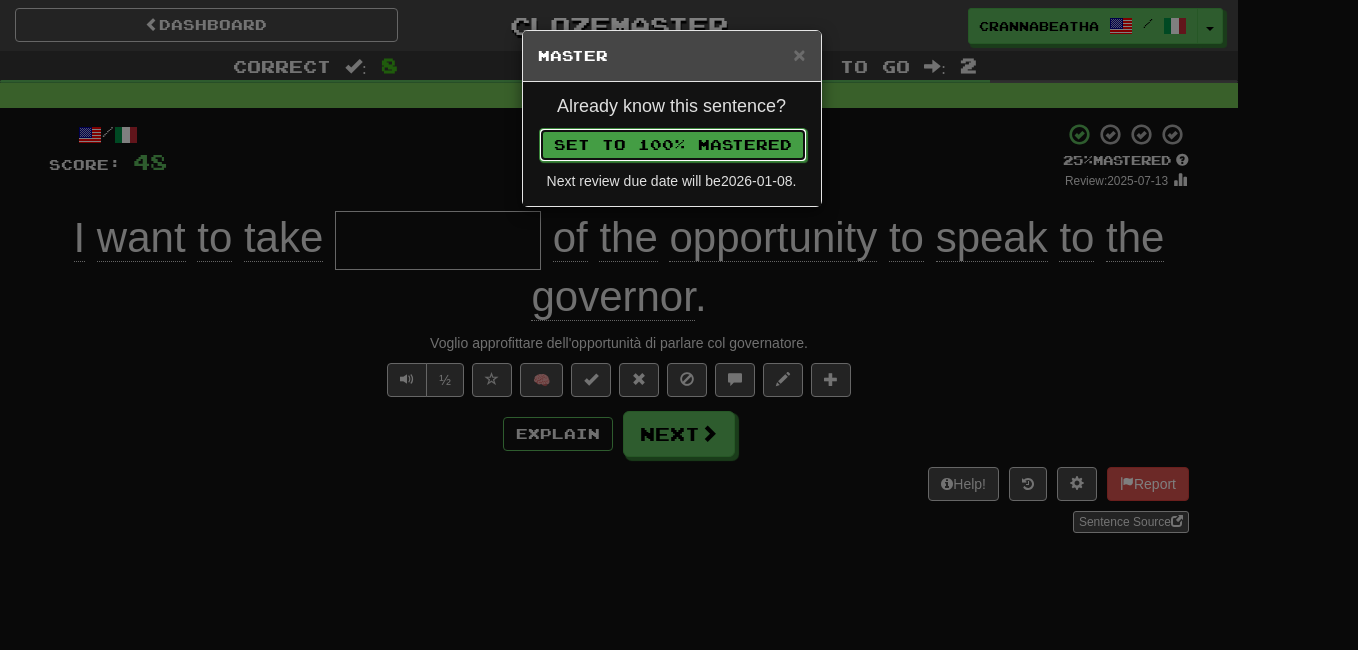 click on "Set to 100% Mastered" at bounding box center (673, 145) 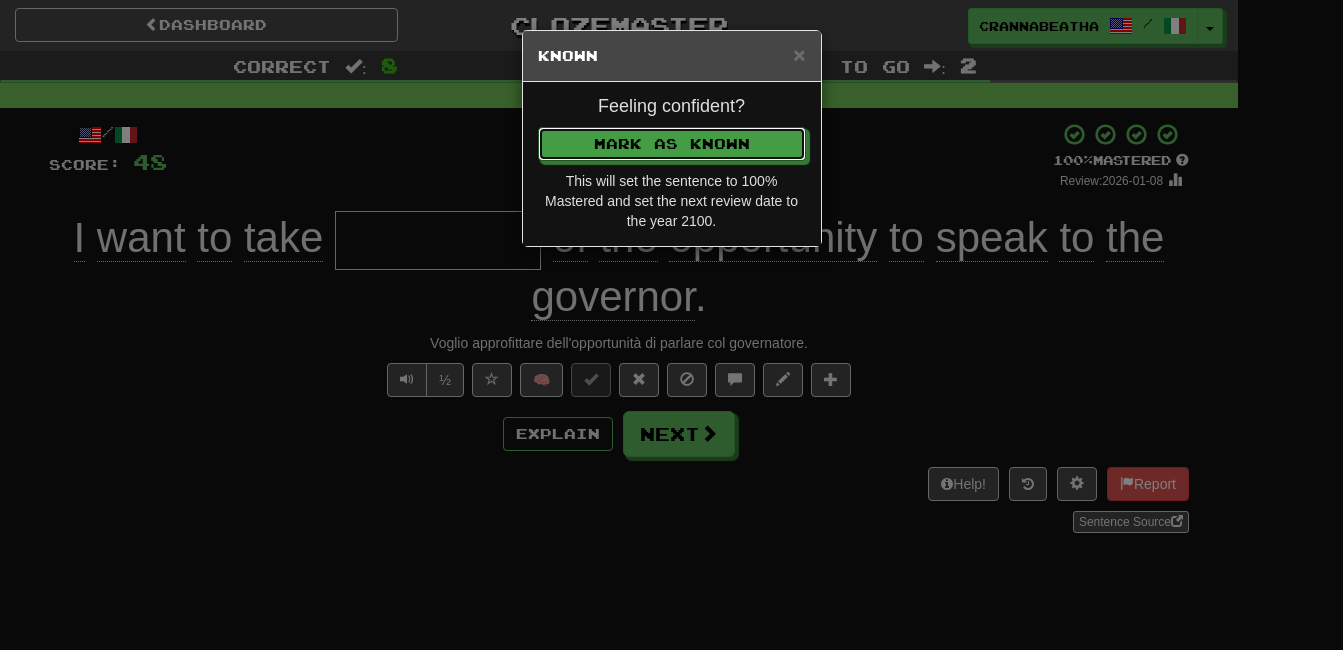 click on "Mark as Known" at bounding box center (672, 144) 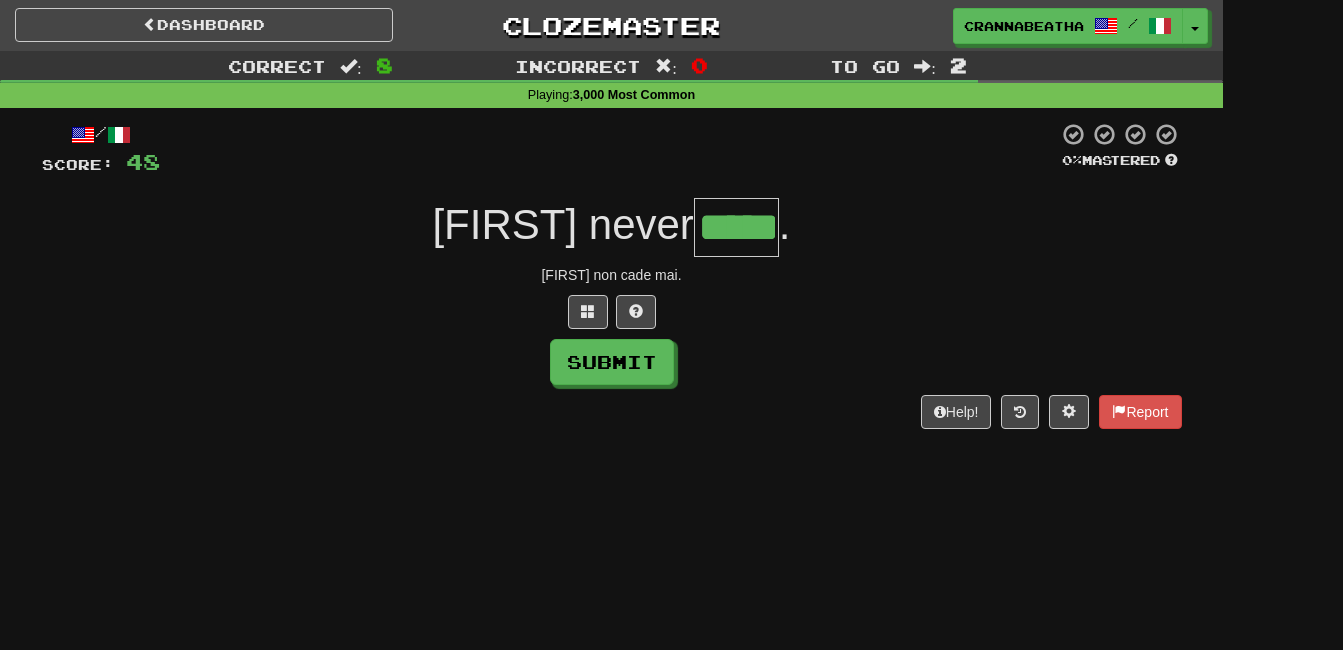 type on "*****" 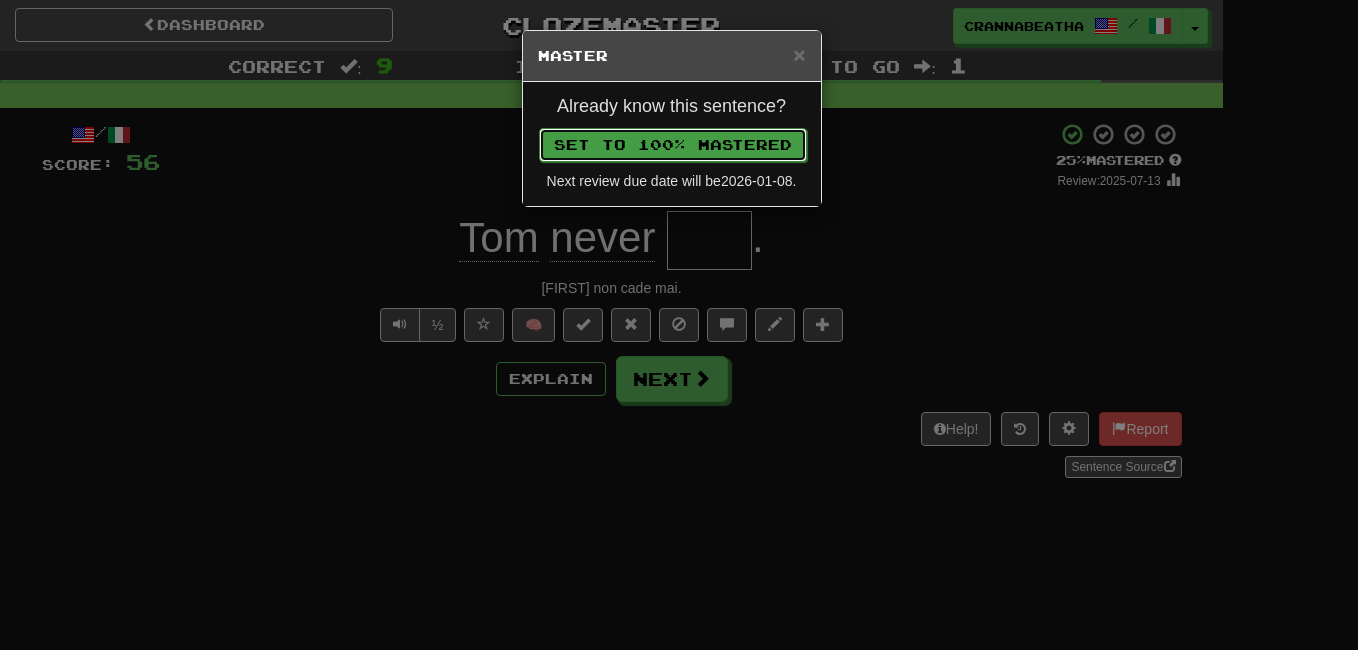 click on "Set to 100% Mastered" at bounding box center (673, 145) 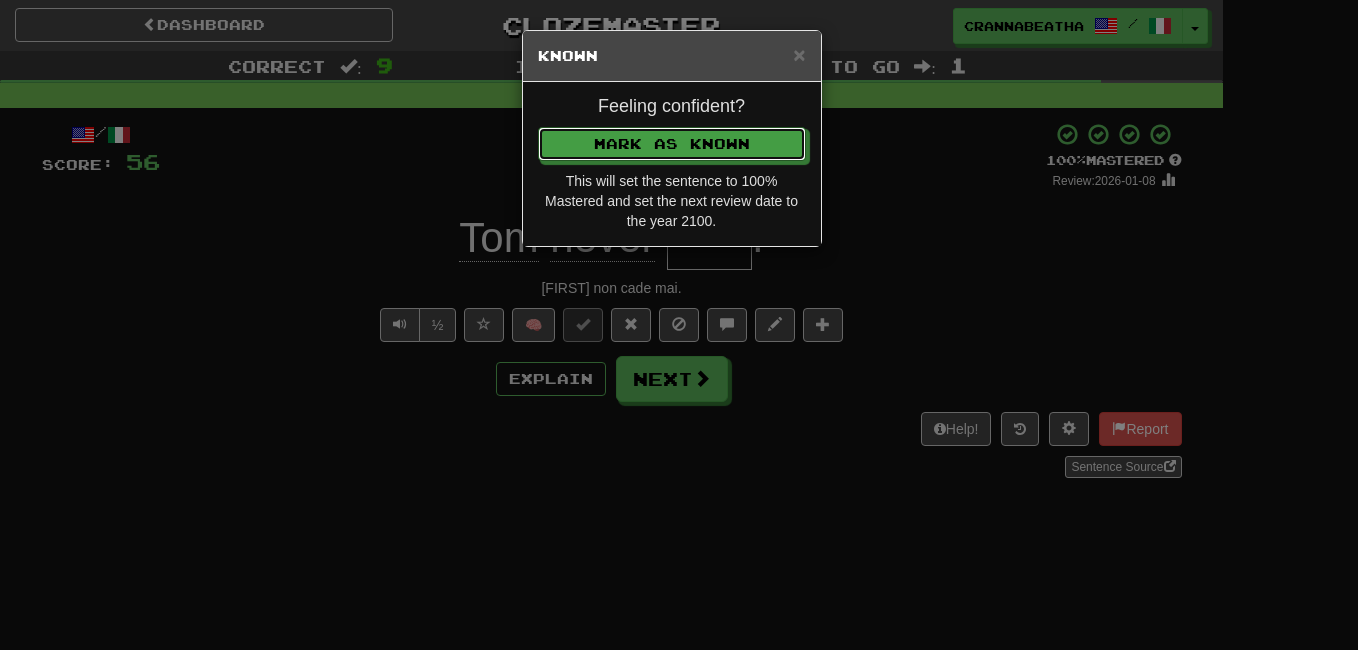 click on "Mark as Known" at bounding box center (672, 144) 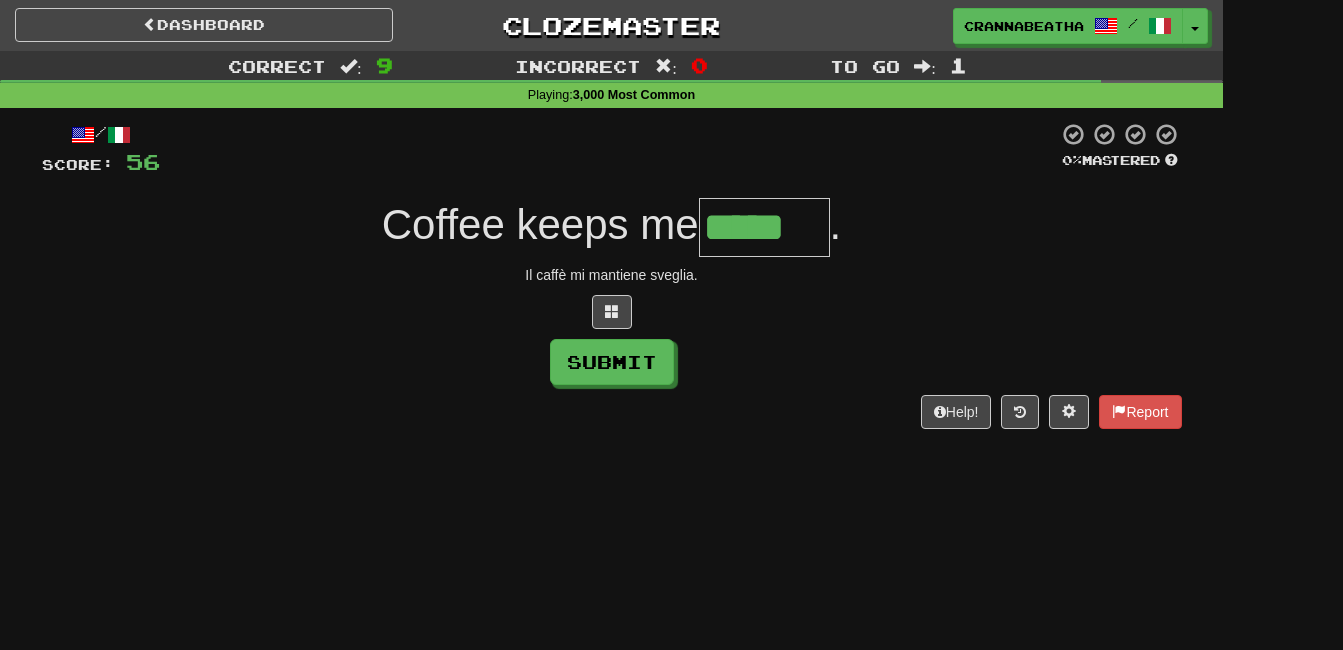 type on "*****" 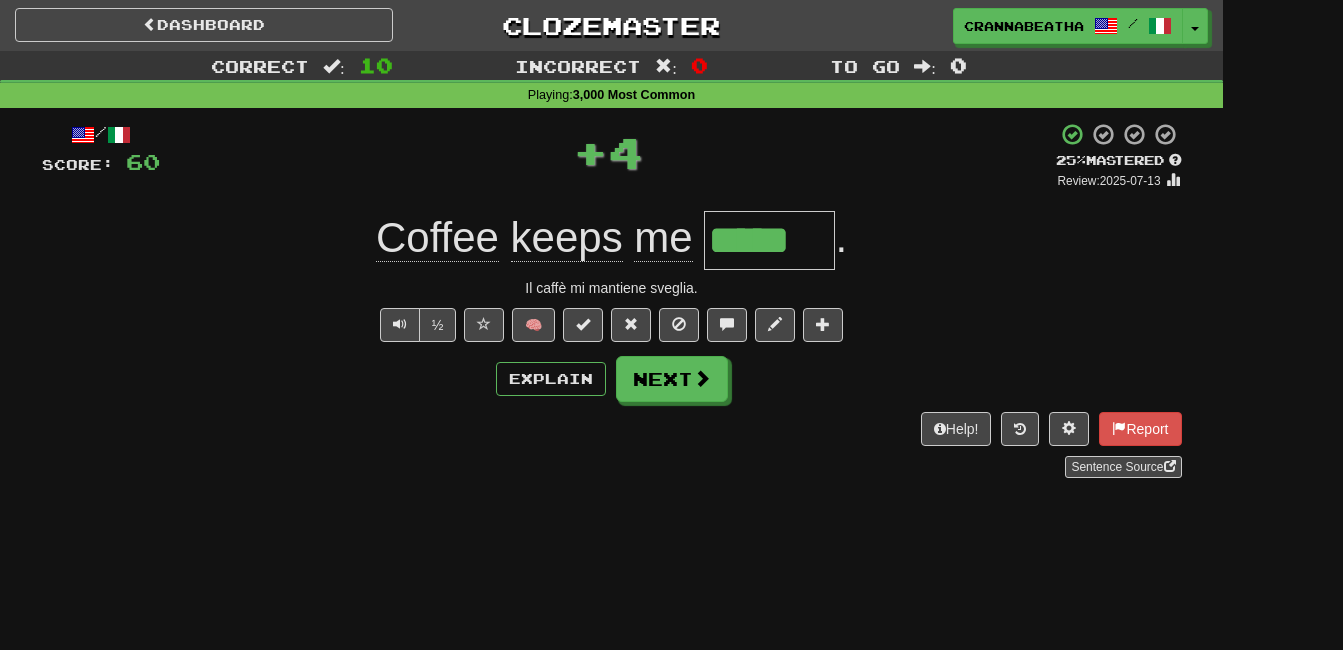 type 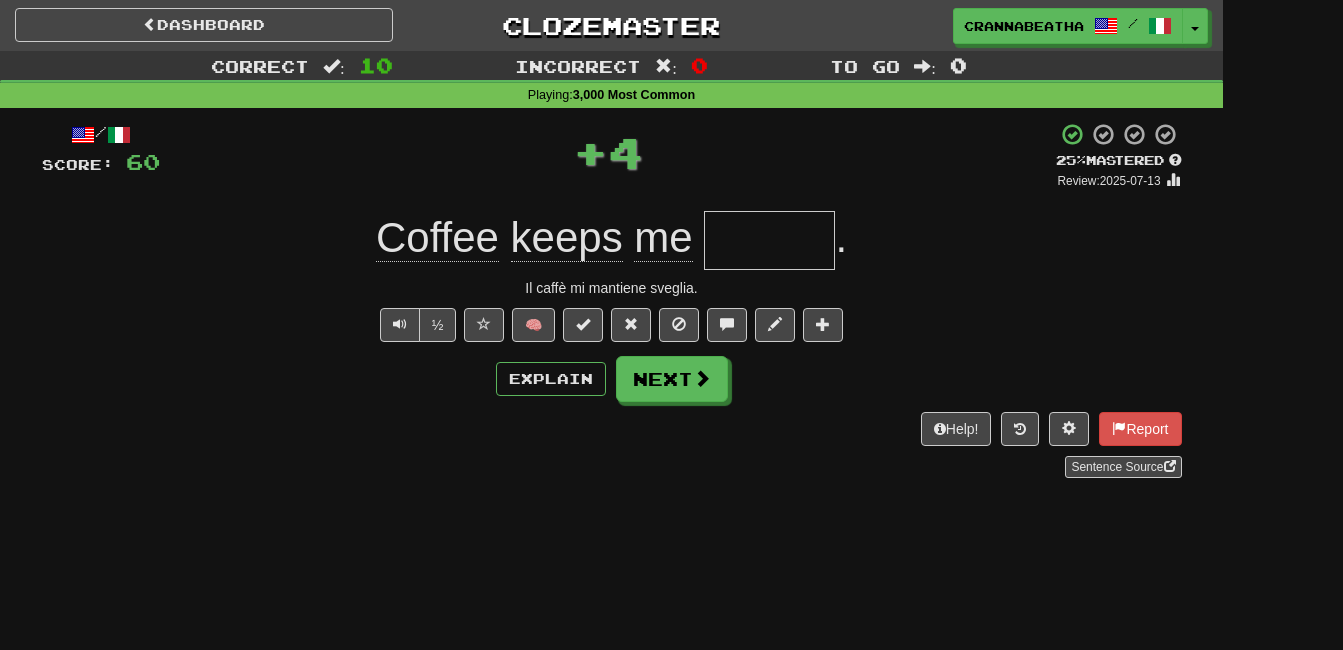 click on "+ 4" at bounding box center (608, 152) 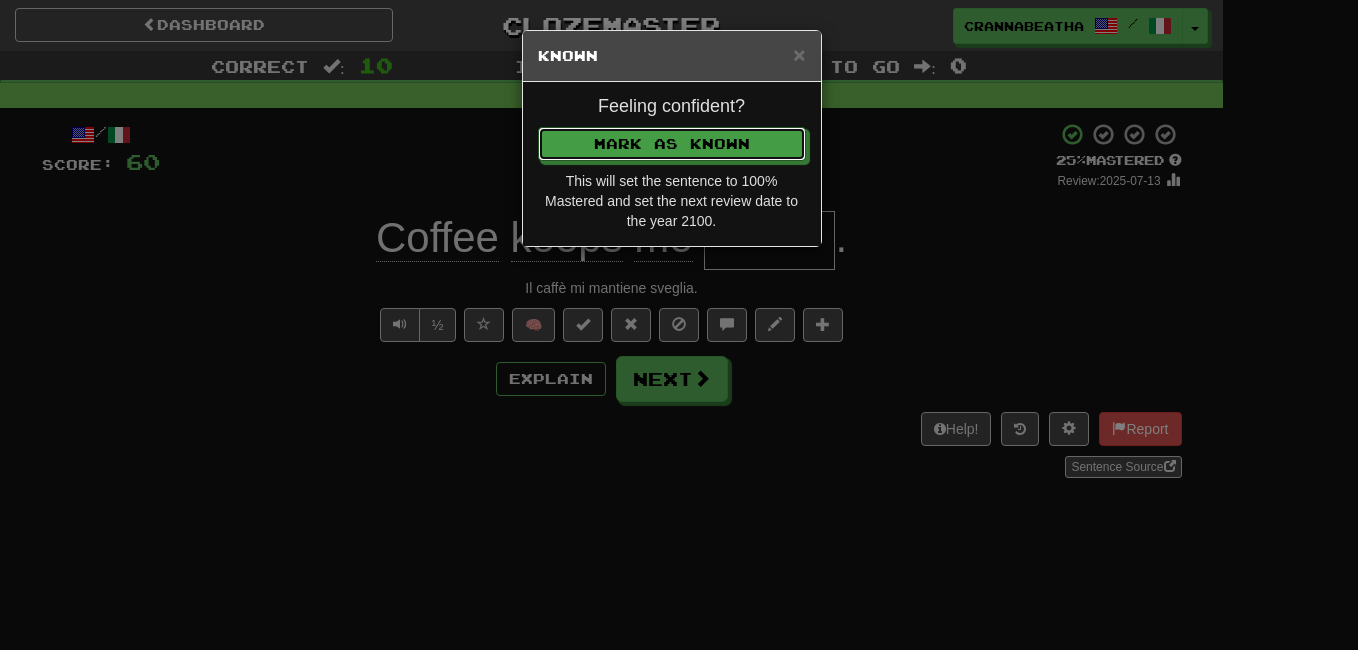 click on "Mark as Known" at bounding box center (672, 144) 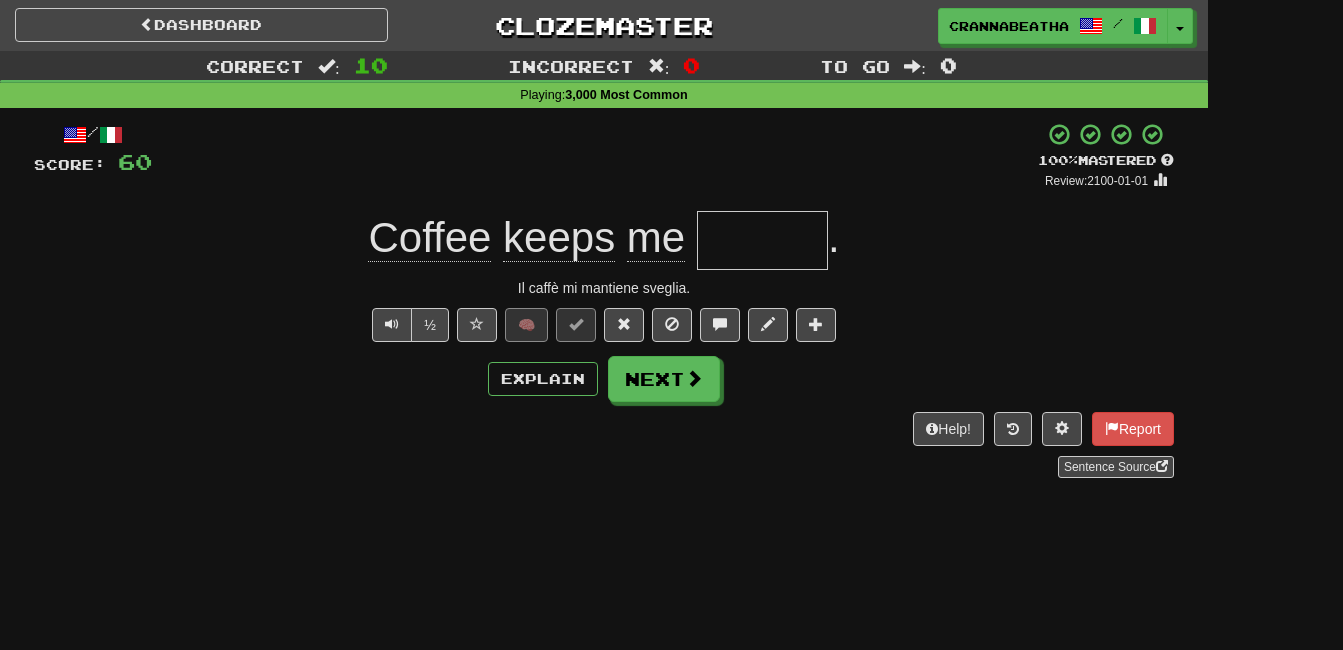 click at bounding box center (671, 325) 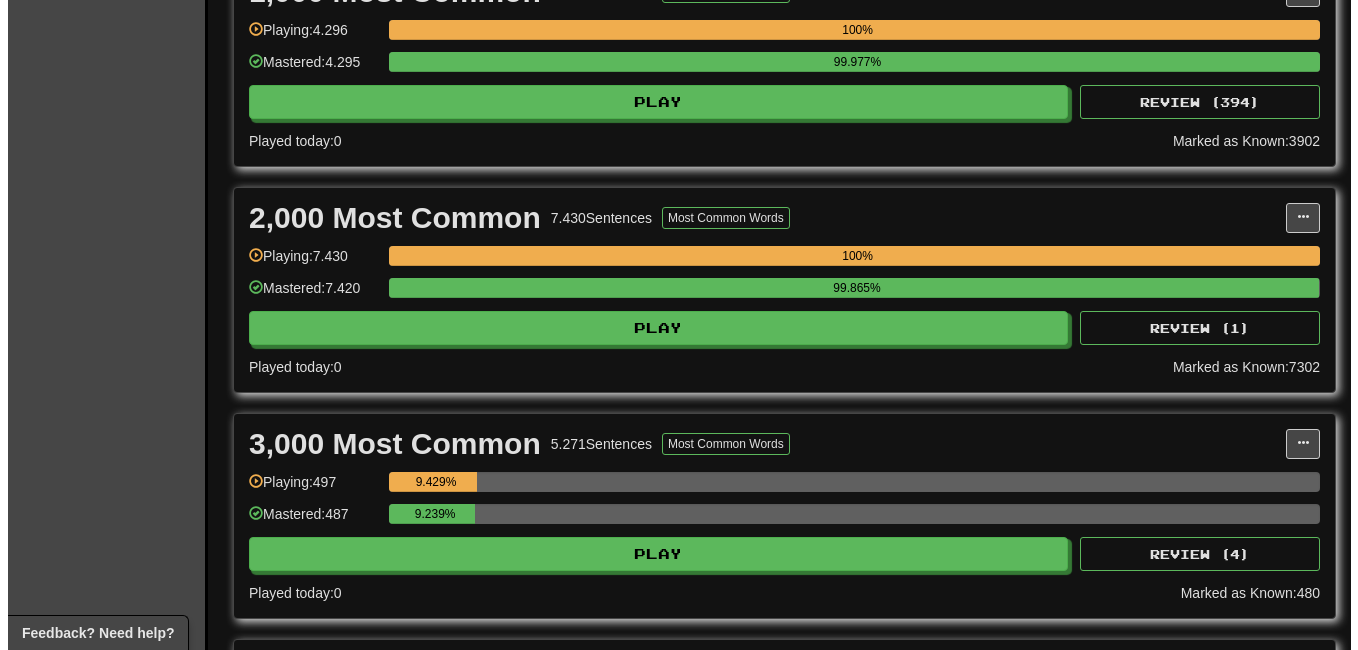 scroll, scrollTop: 500, scrollLeft: 0, axis: vertical 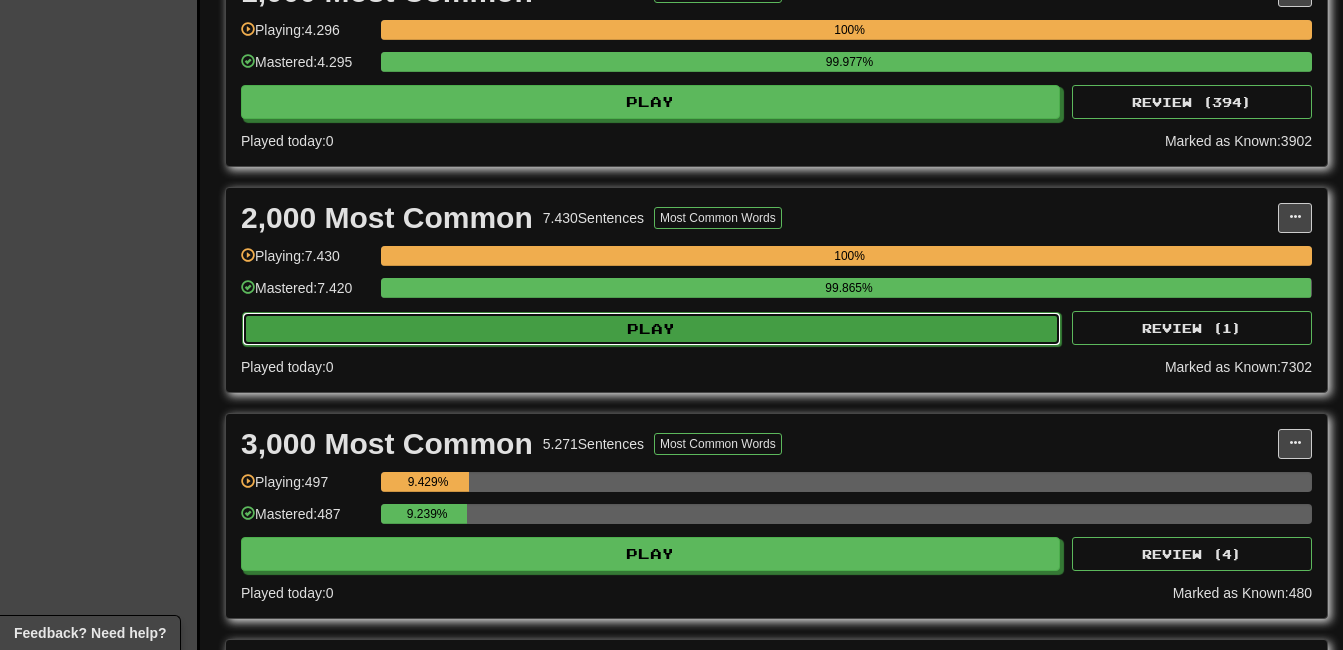click on "Play" at bounding box center (651, 329) 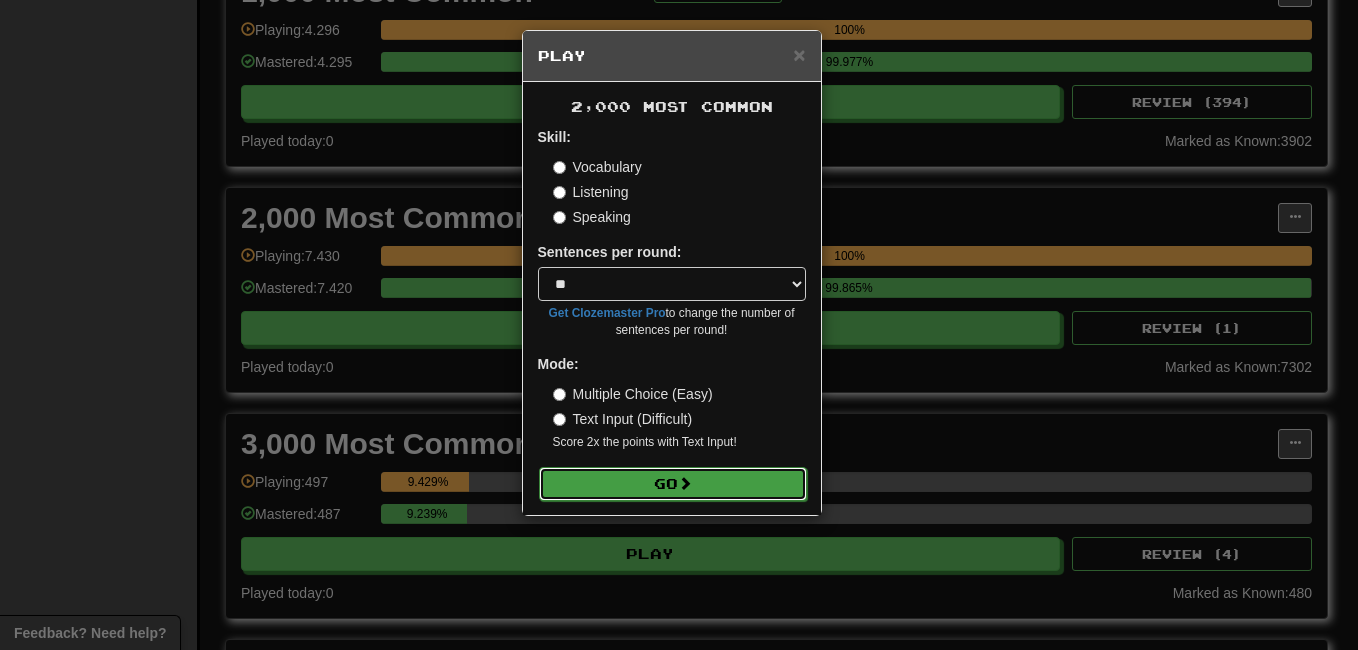 click on "Go" at bounding box center [673, 484] 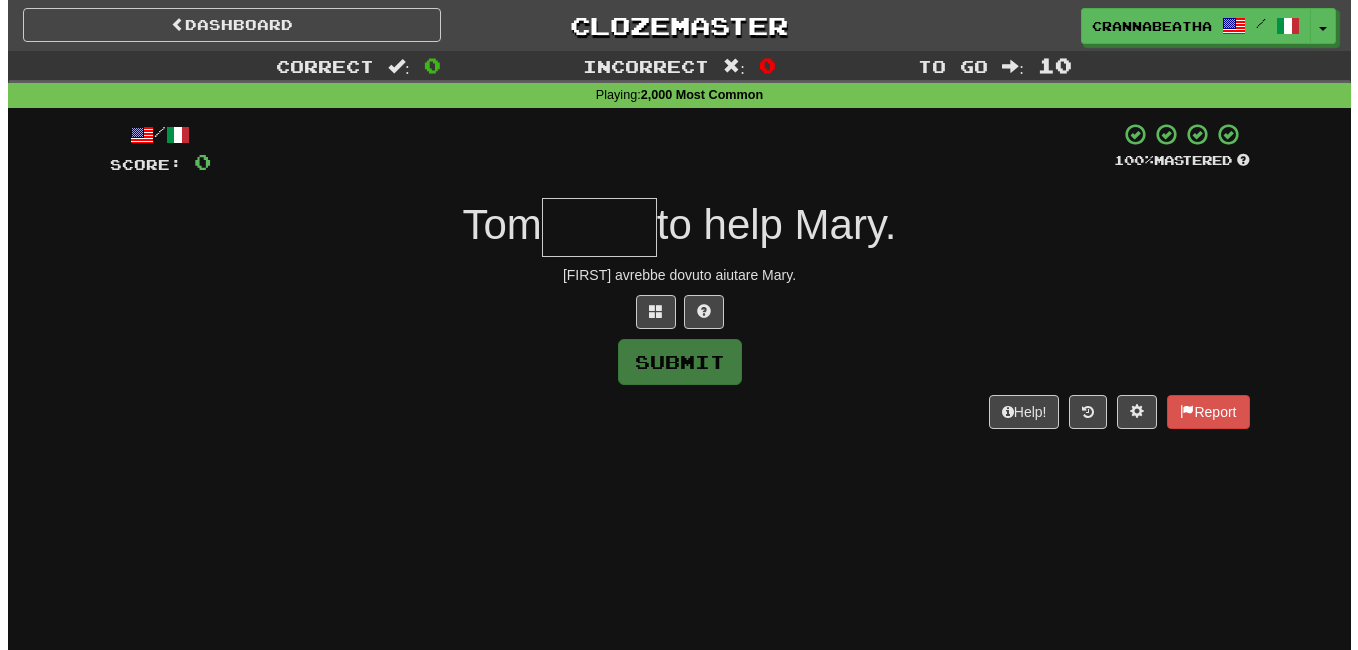 scroll, scrollTop: 0, scrollLeft: 0, axis: both 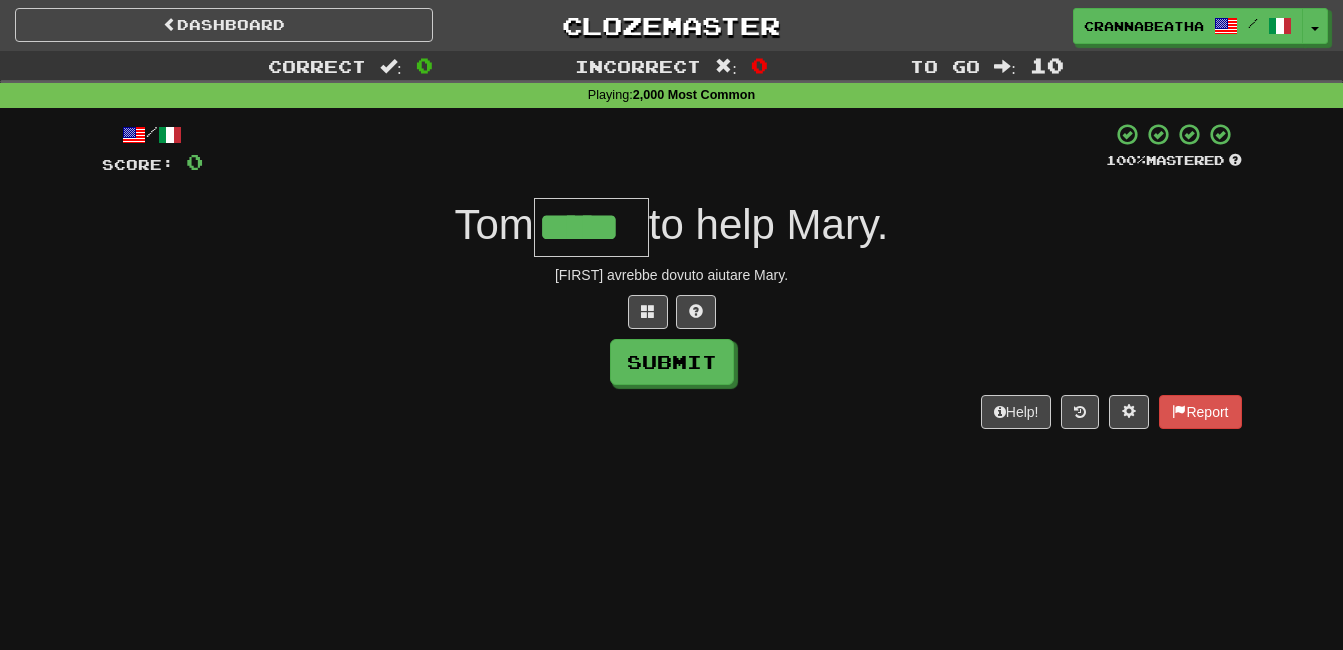 type on "*****" 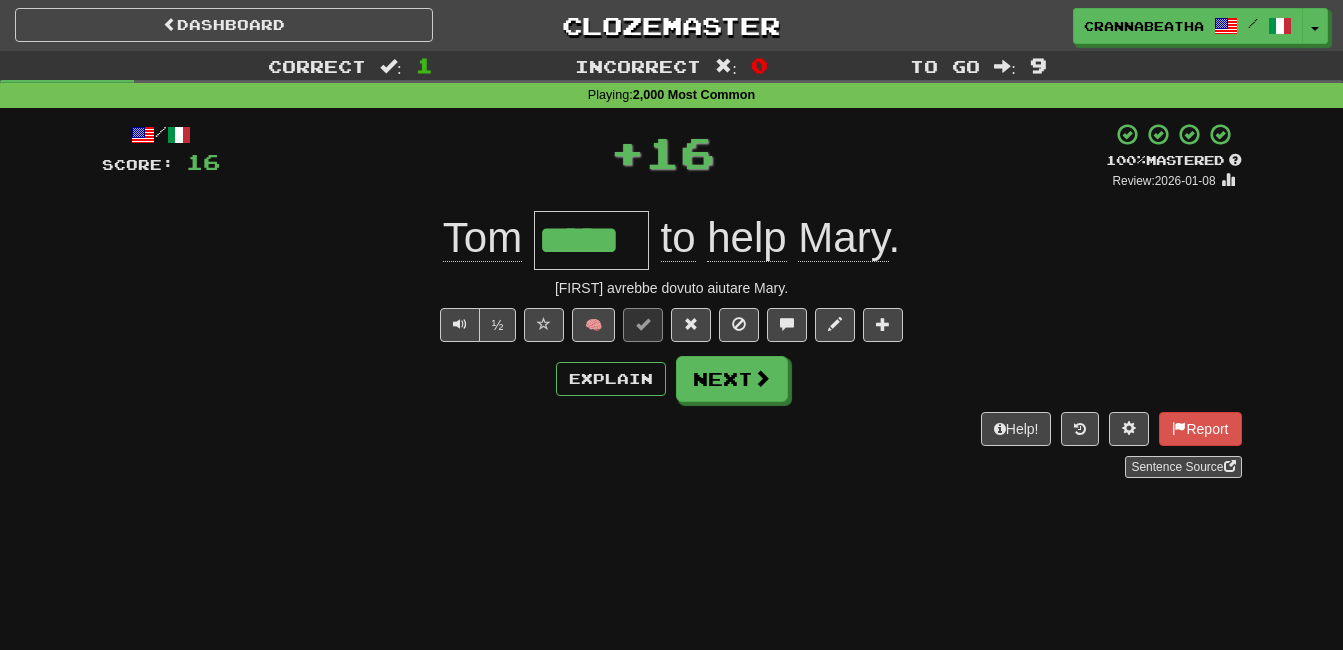 type 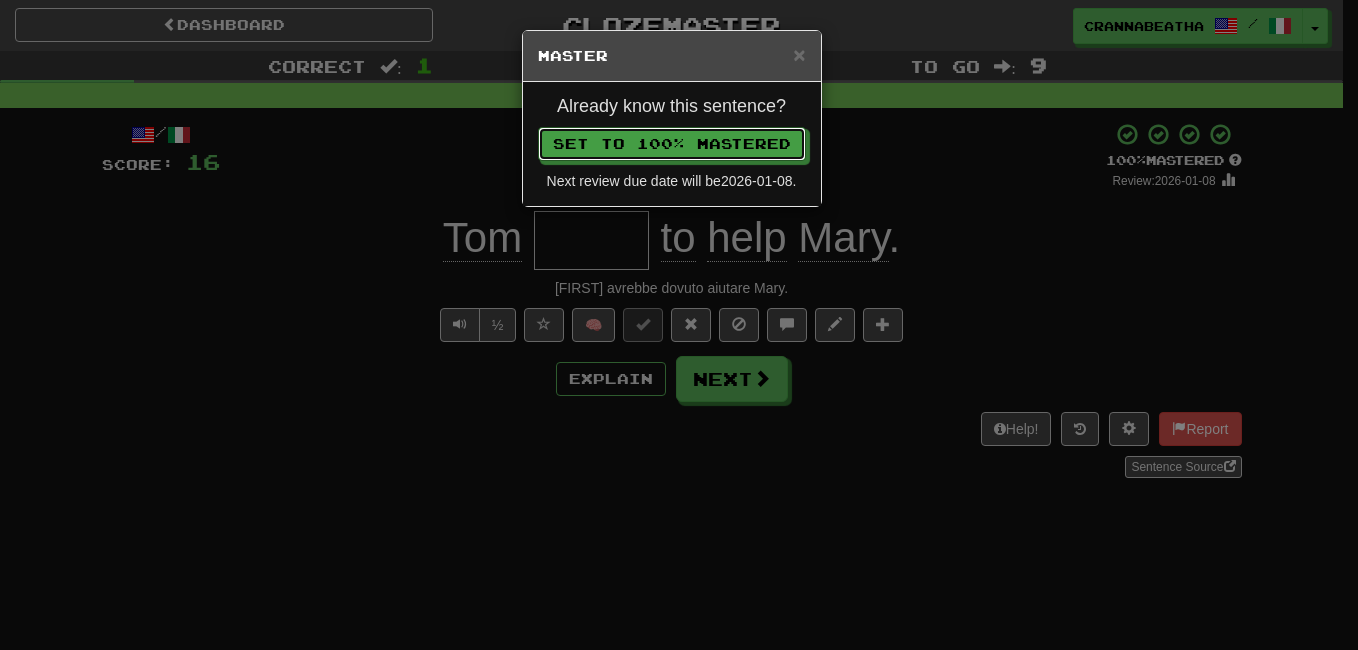 type 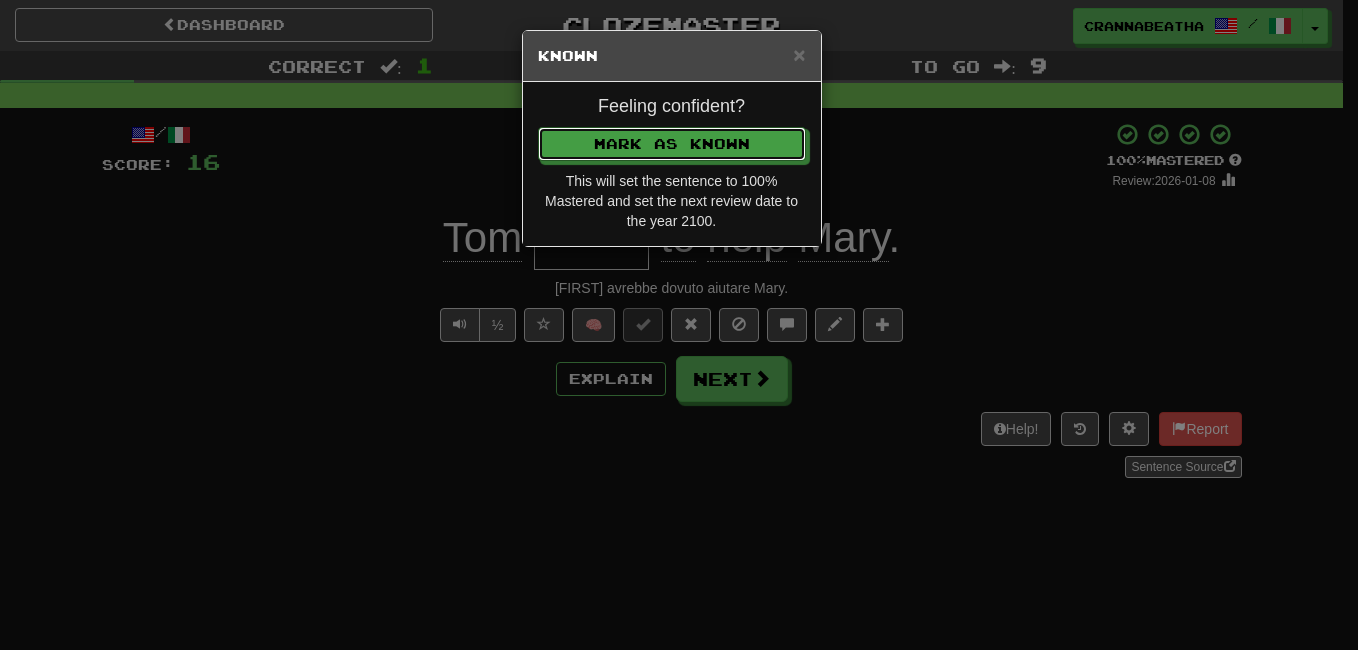type 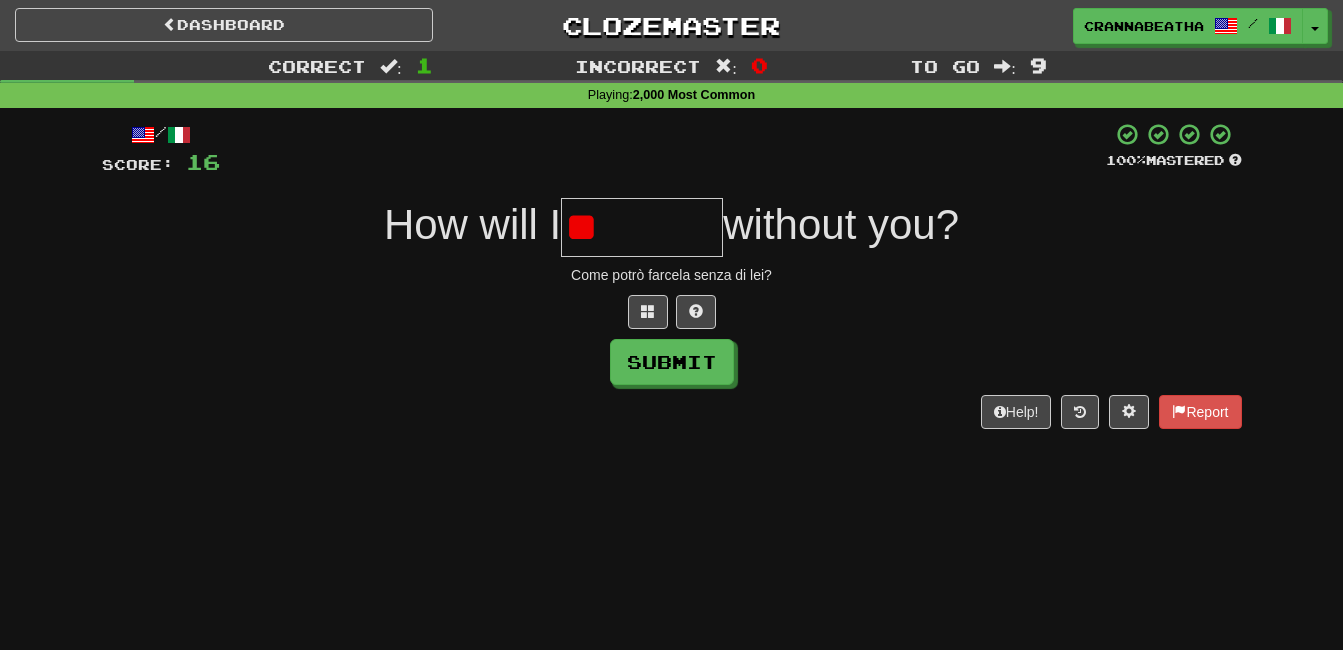 type on "*" 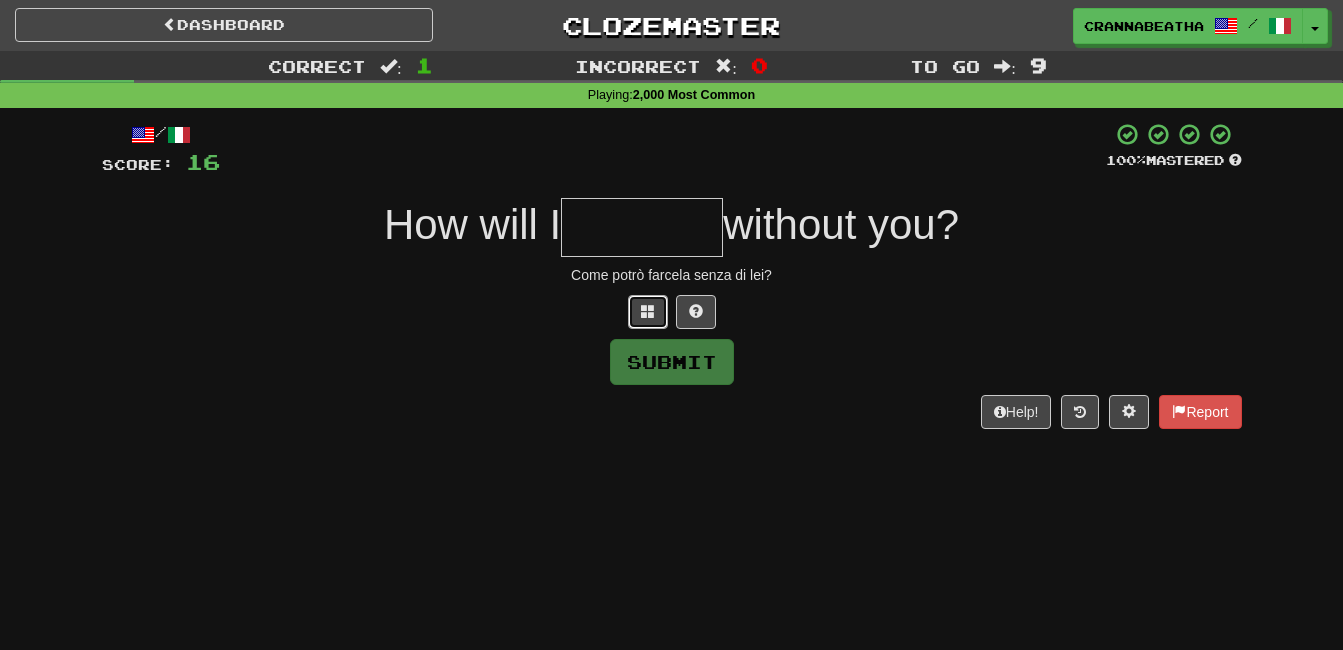click at bounding box center [648, 311] 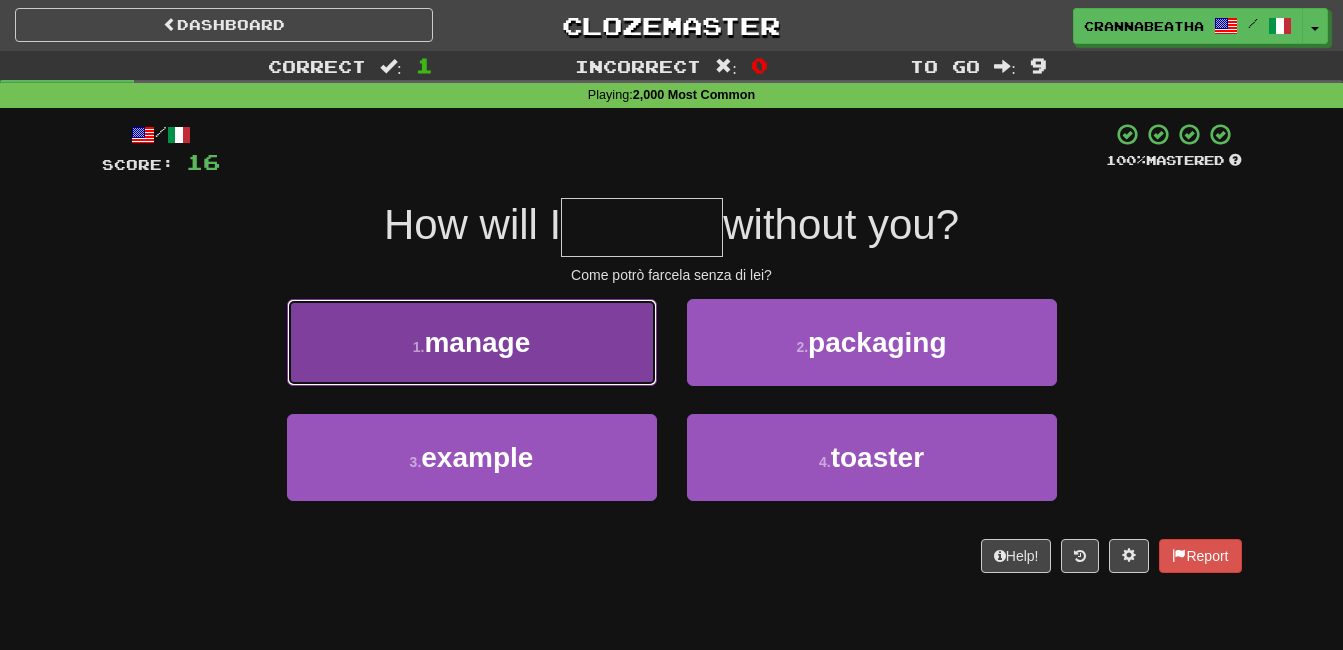click on "1 .  manage" at bounding box center [472, 342] 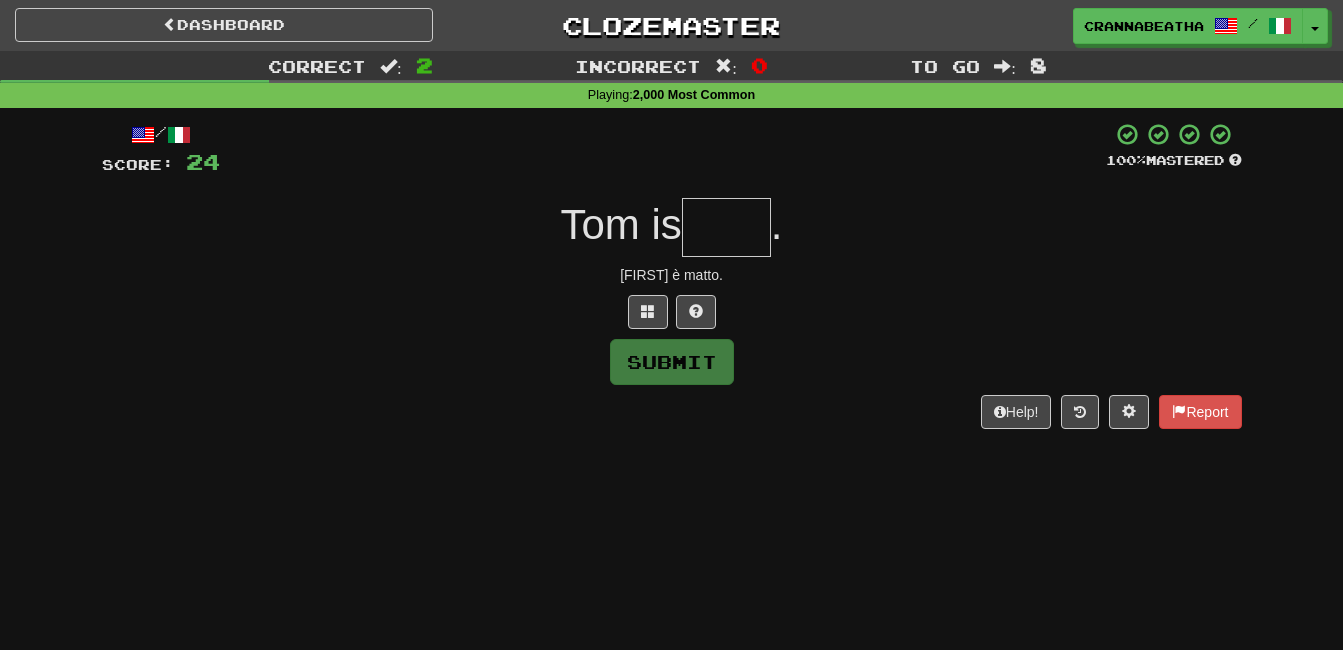 type on "*" 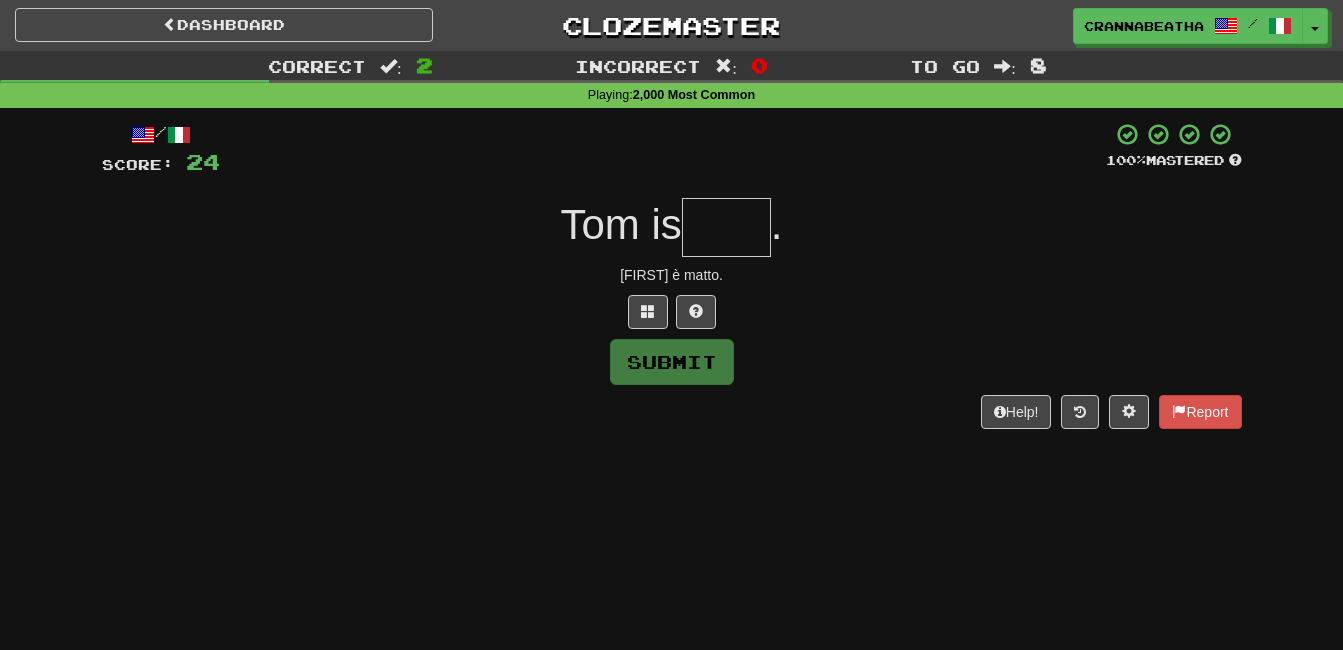 type on "*" 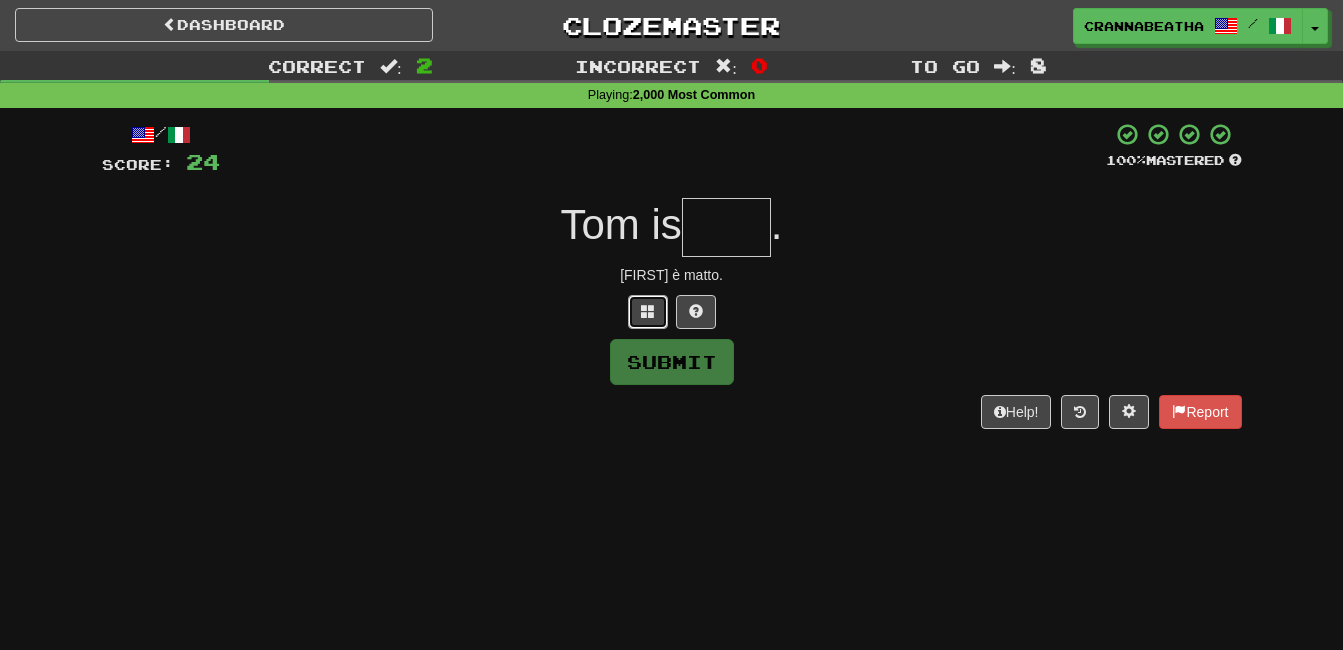 click at bounding box center [648, 311] 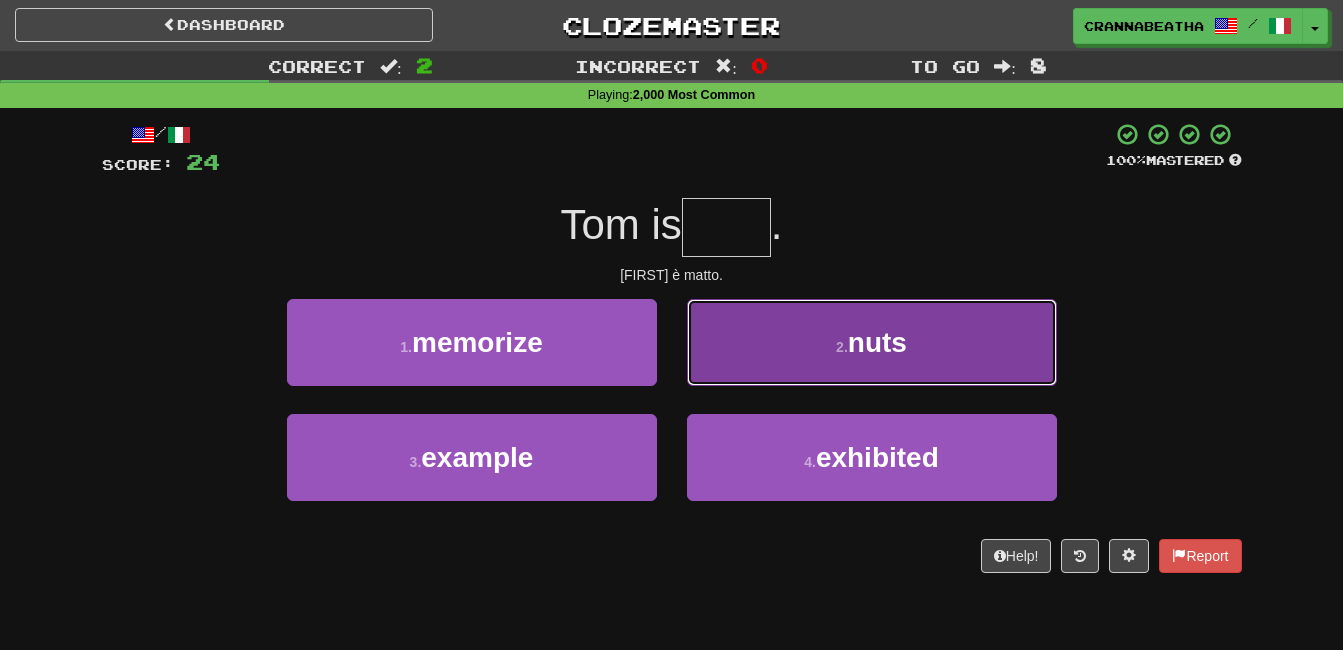 click on "2 .  nuts" at bounding box center [872, 342] 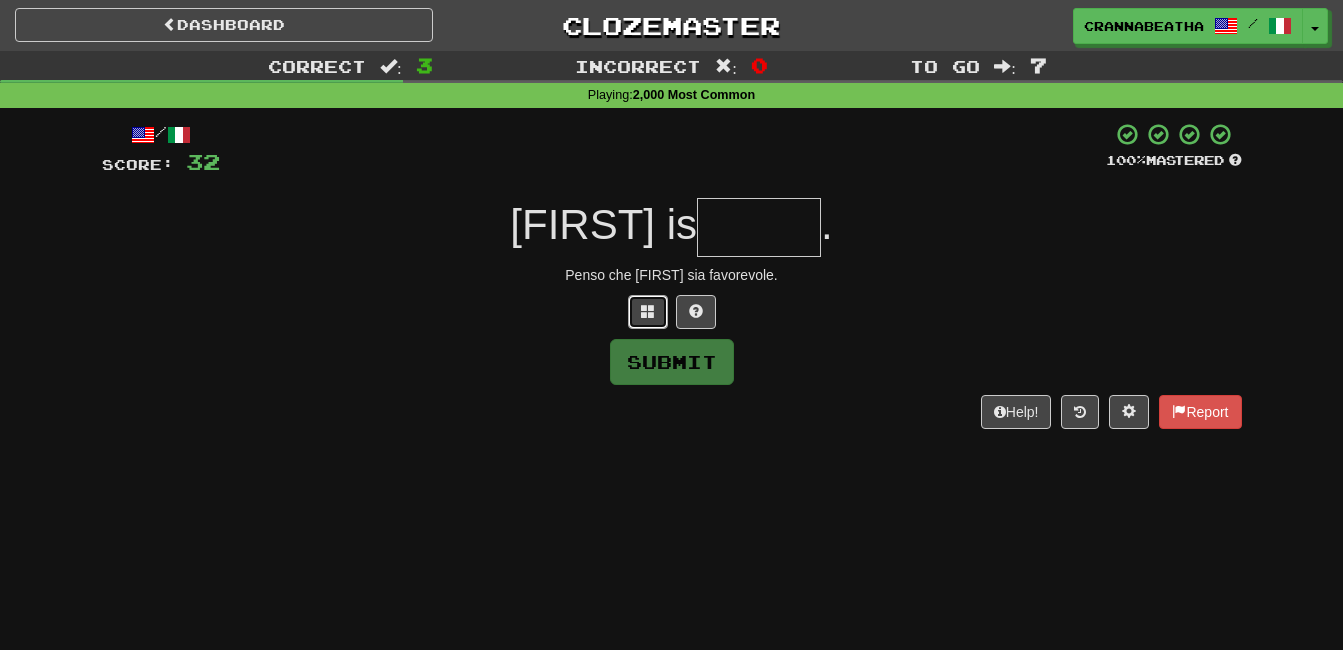 click at bounding box center [648, 312] 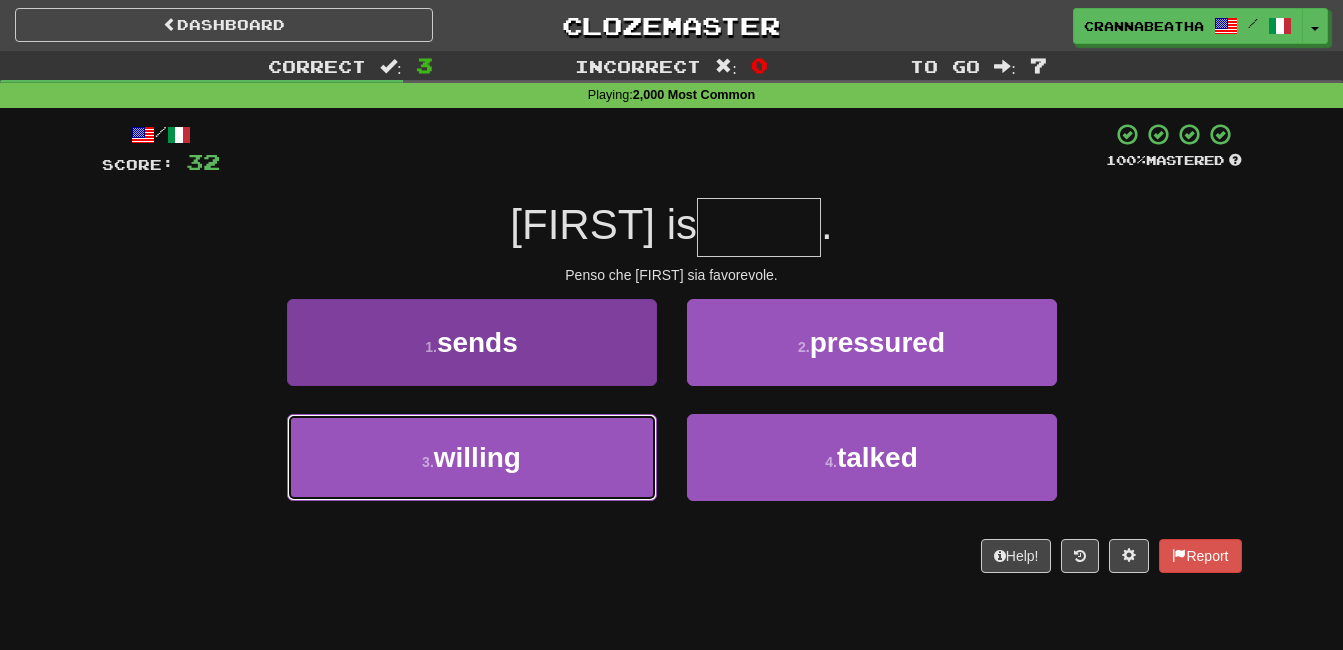 click on "3 .  willing" at bounding box center [472, 457] 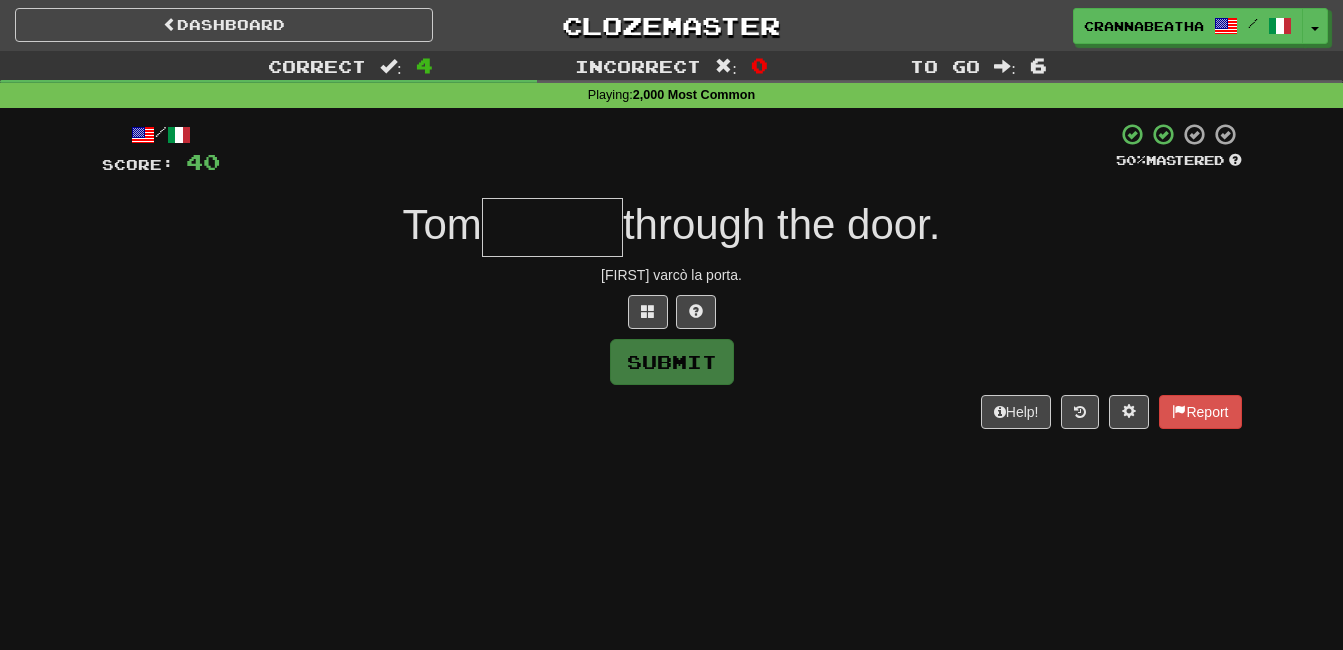 type on "*" 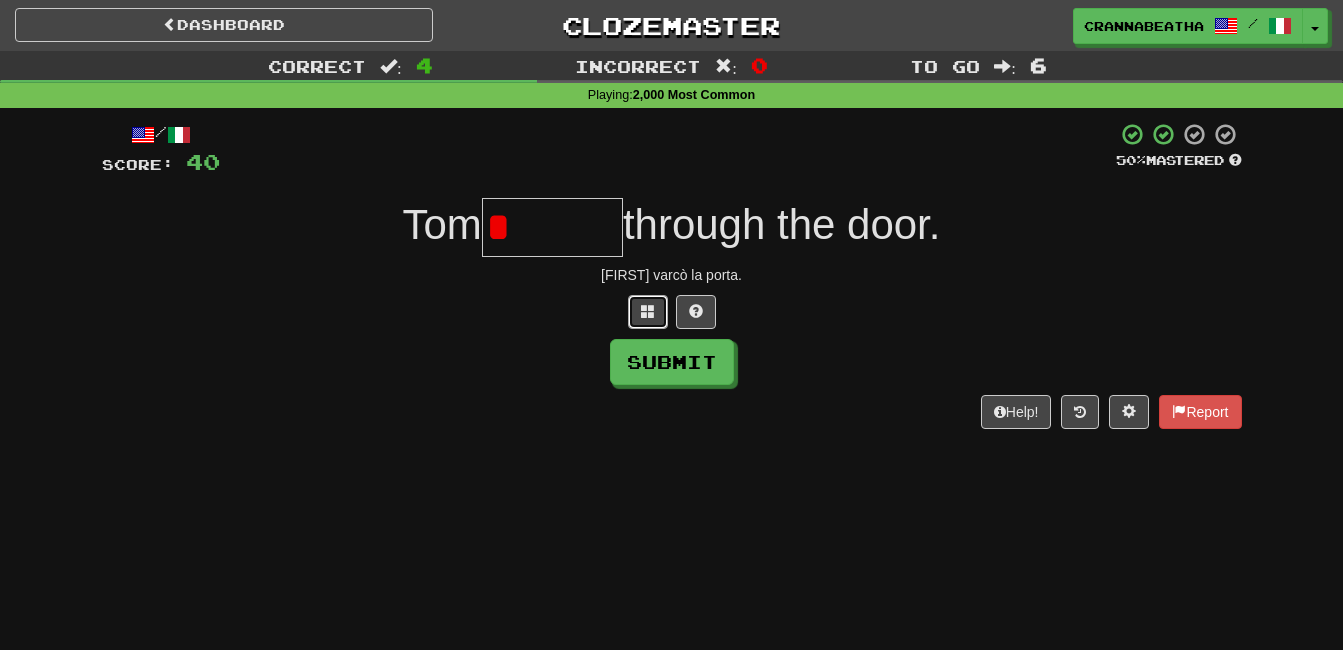 click at bounding box center (648, 312) 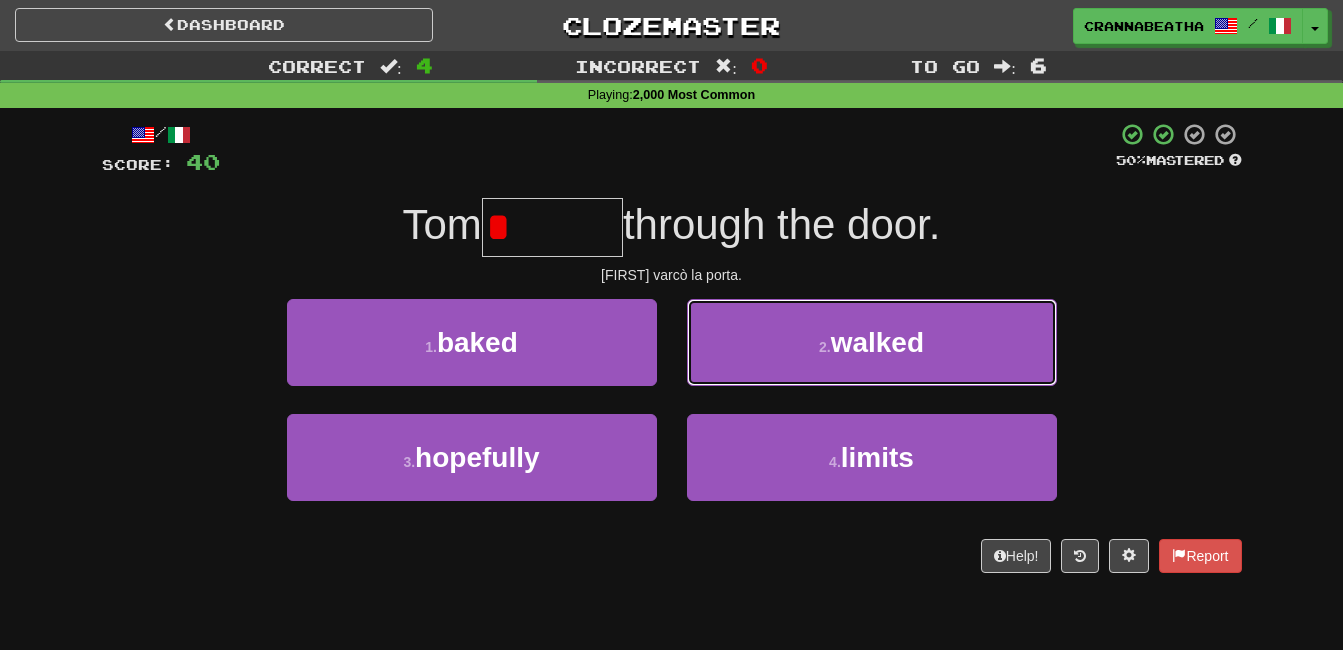 click on "2 .  walked" at bounding box center (872, 342) 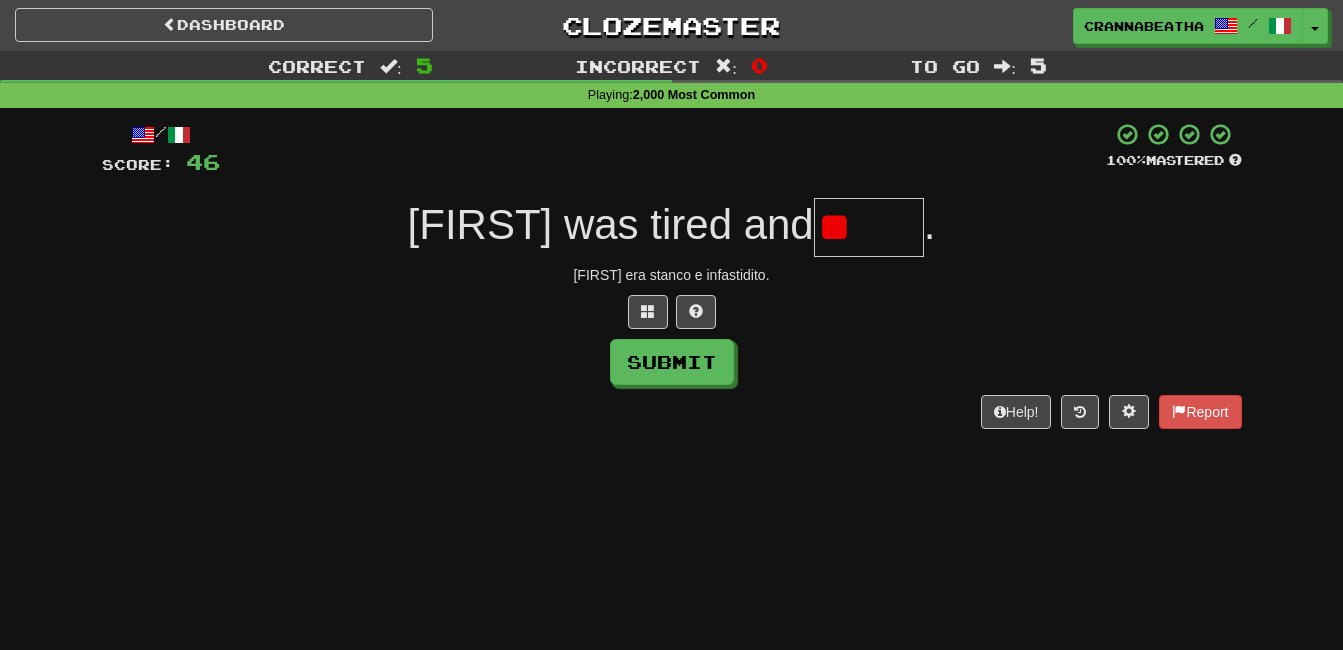 type on "*" 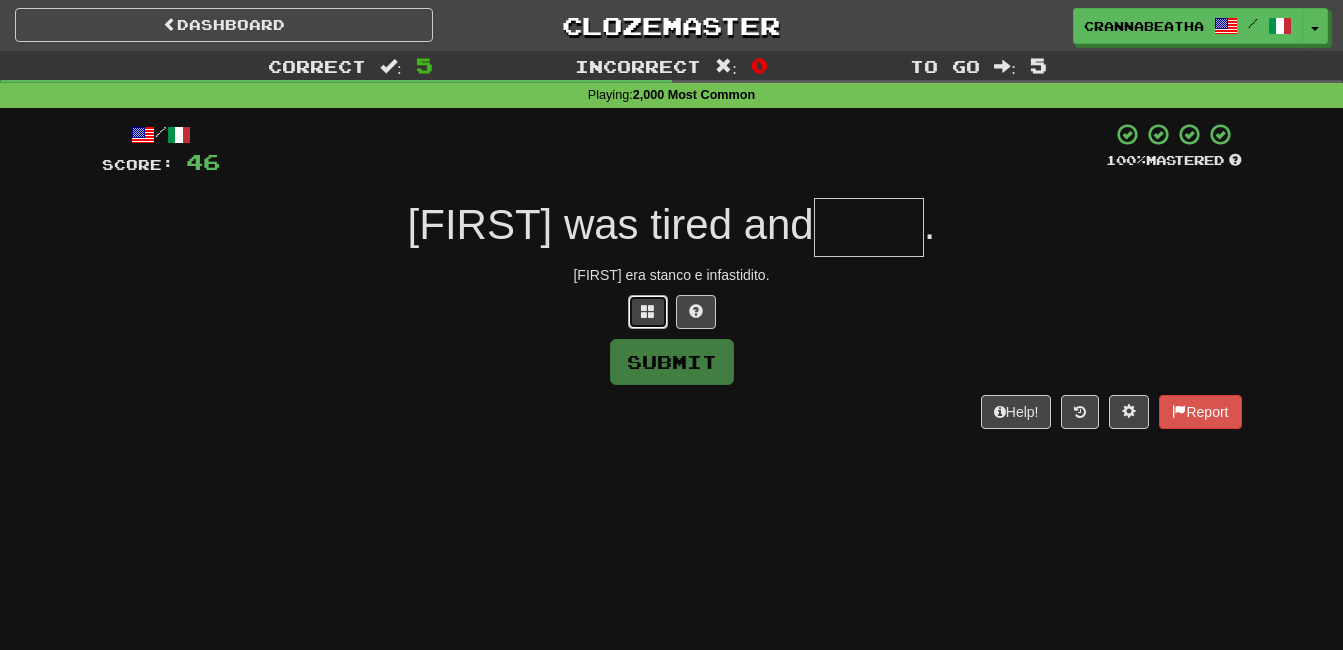 click at bounding box center (648, 311) 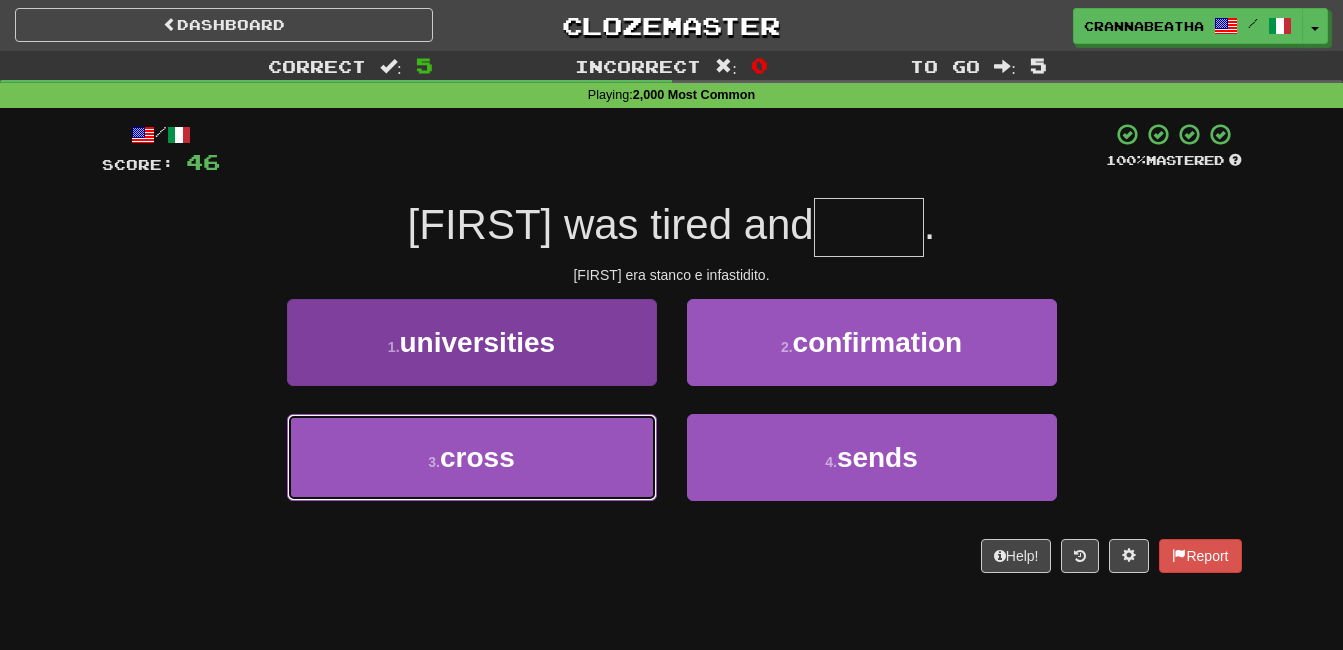click on "3 .  cross" at bounding box center (472, 457) 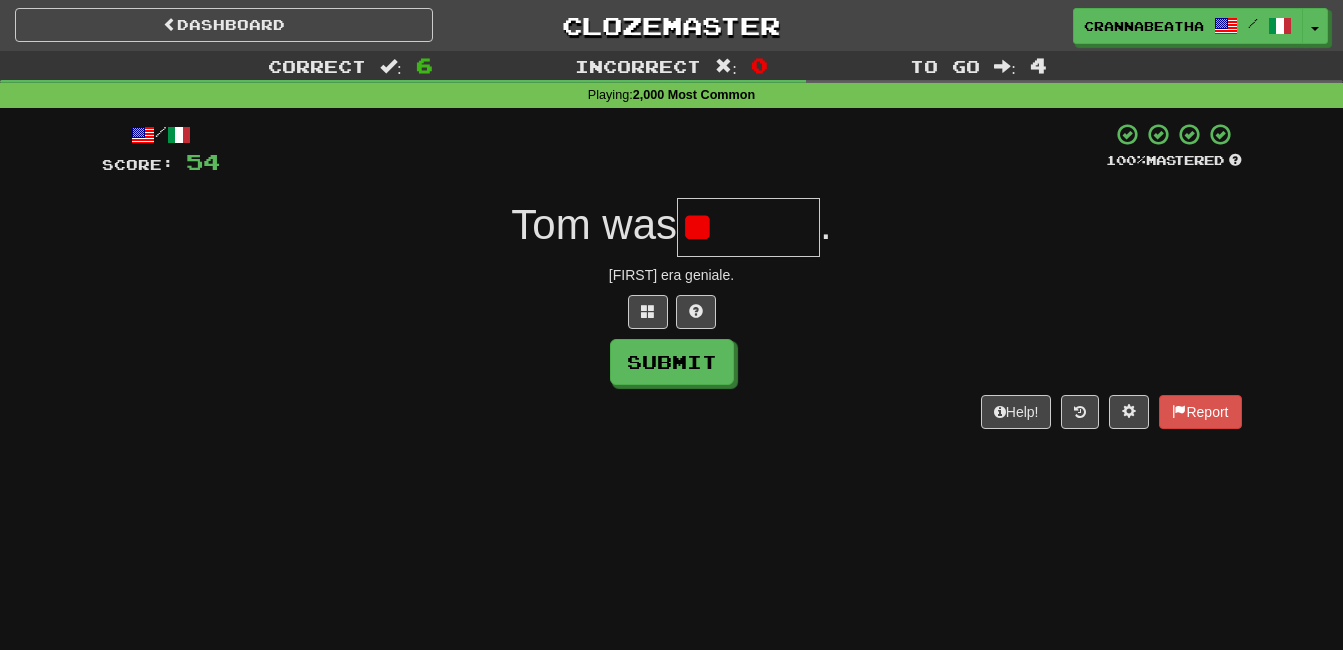type on "*" 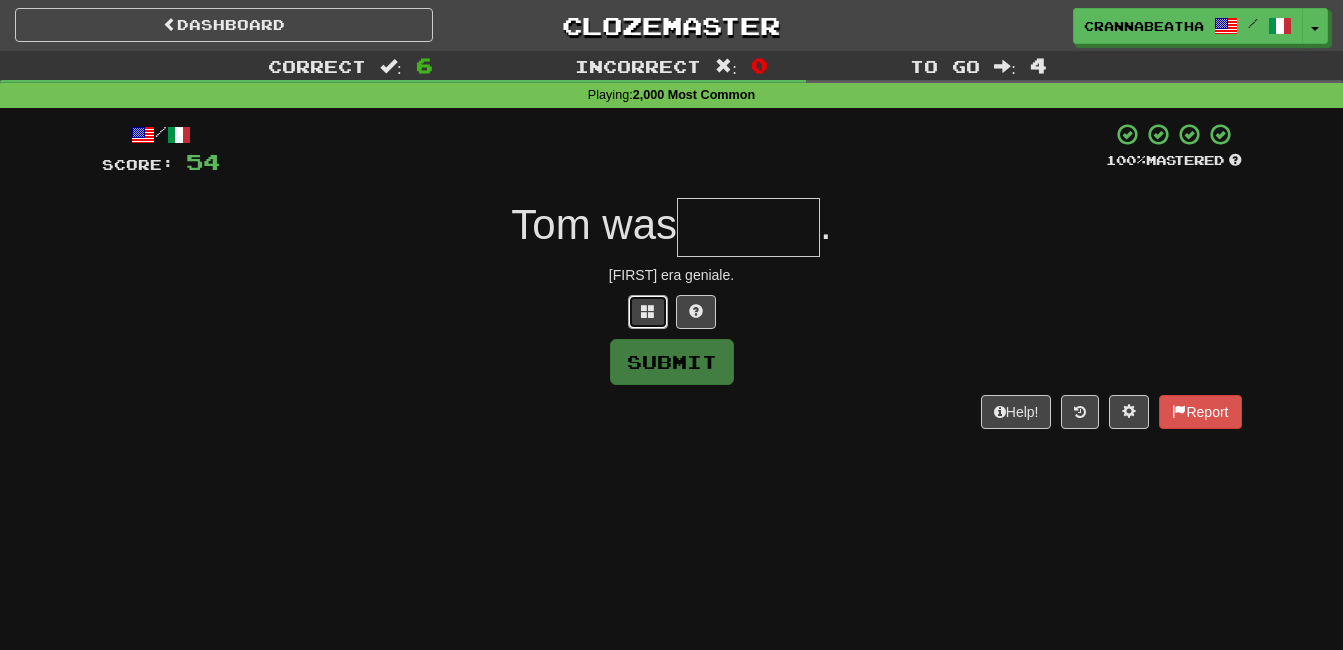 click at bounding box center (648, 311) 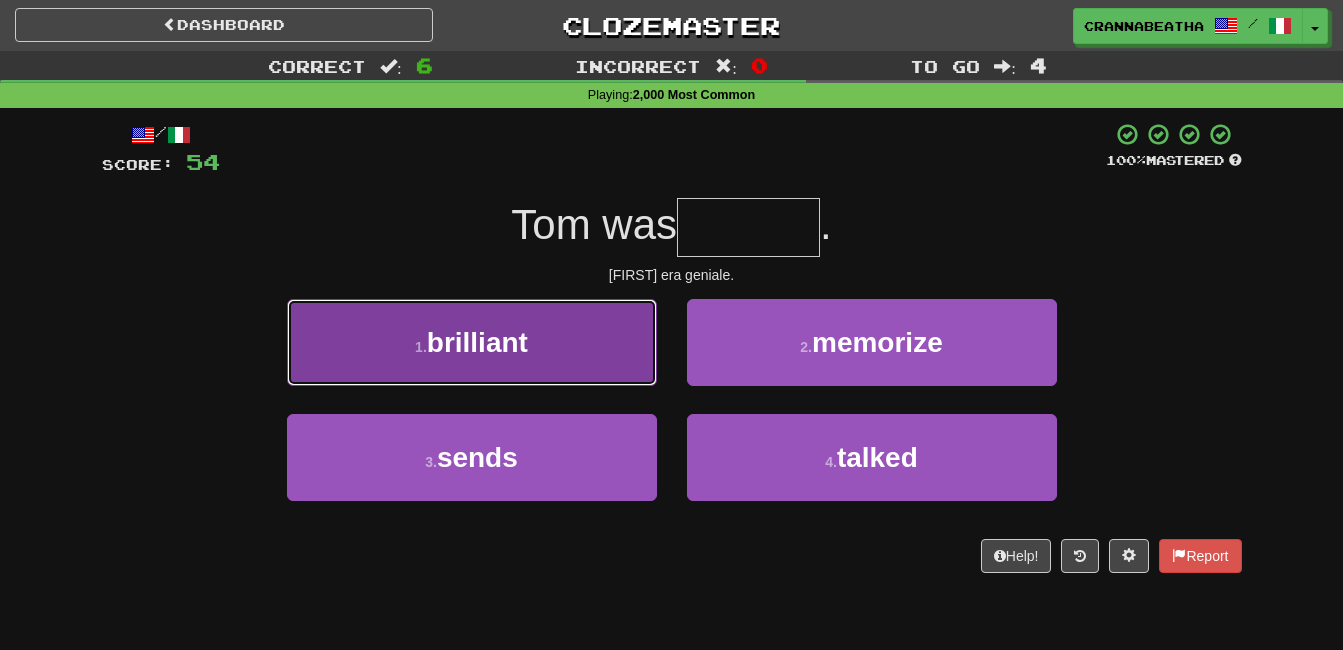 click on "1 .  brilliant" at bounding box center [472, 342] 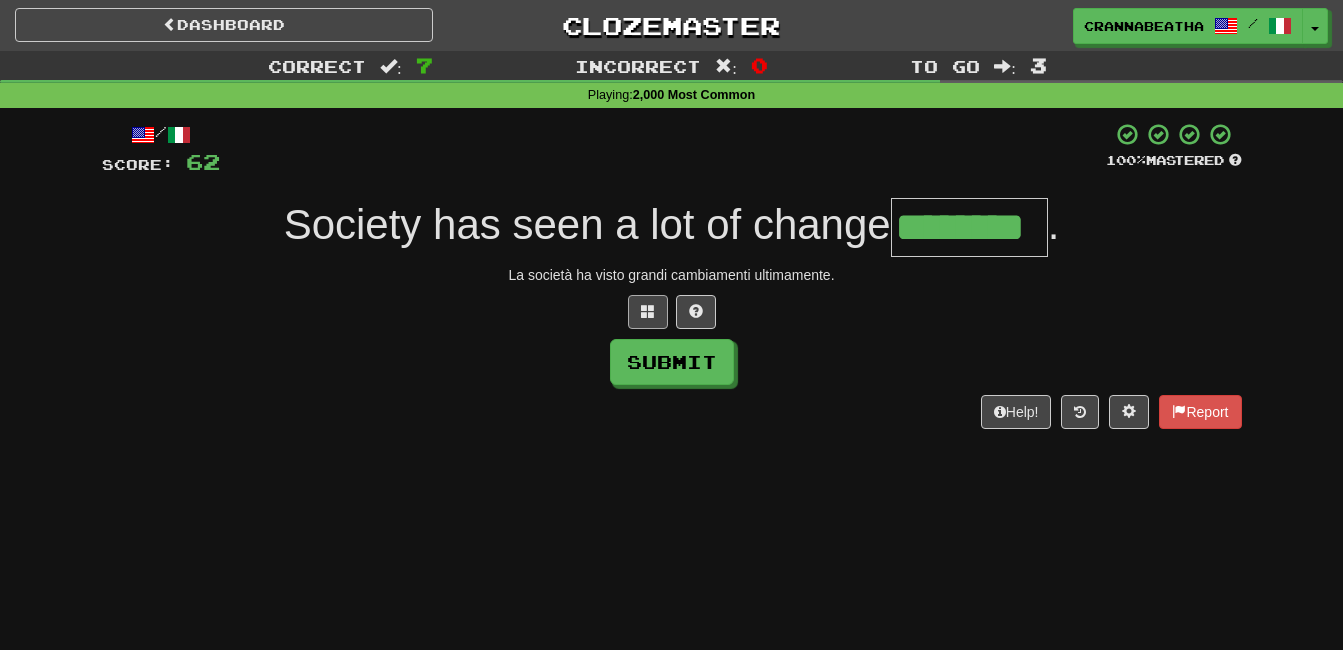 type on "********" 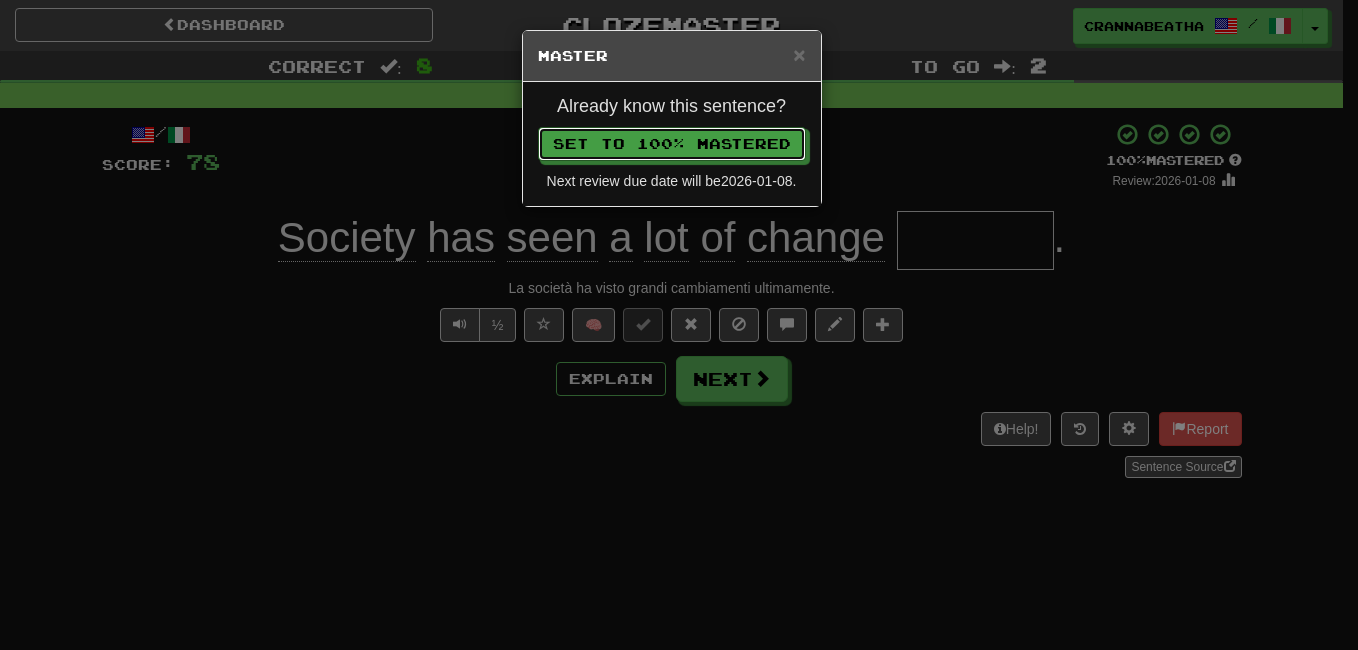 click on "Set to 100% Mastered" at bounding box center [672, 144] 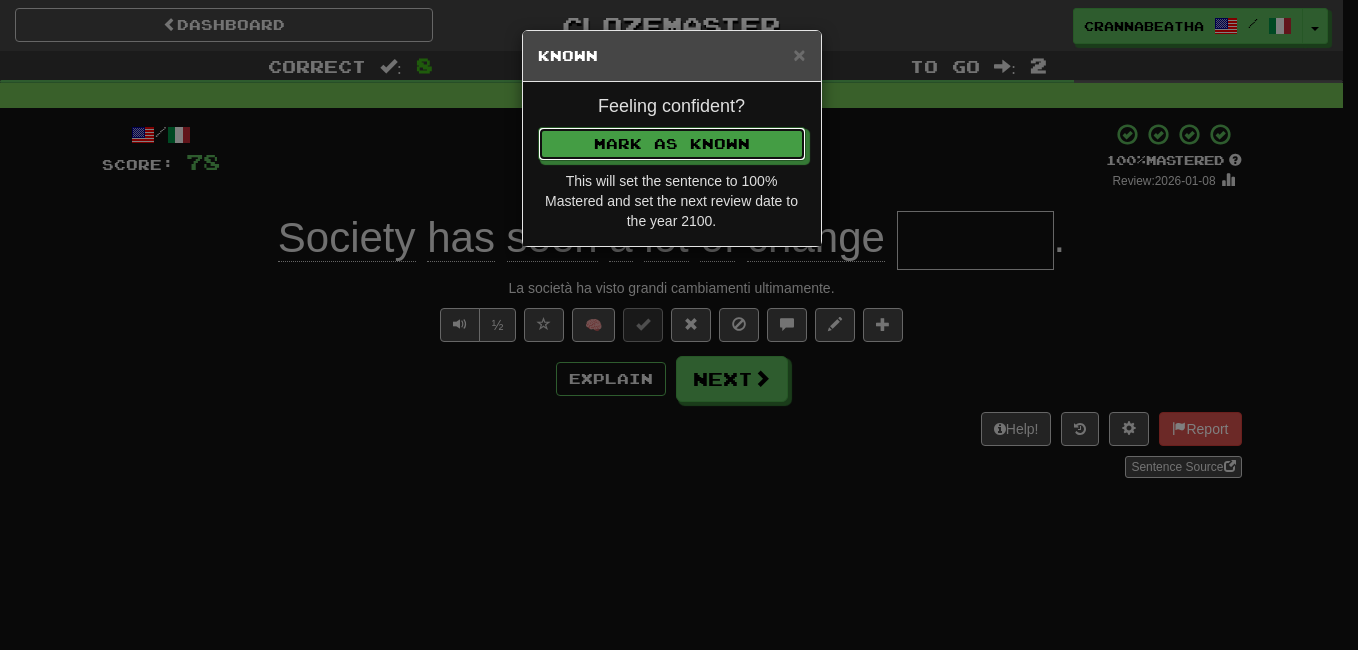 click on "Mark as Known" at bounding box center (672, 144) 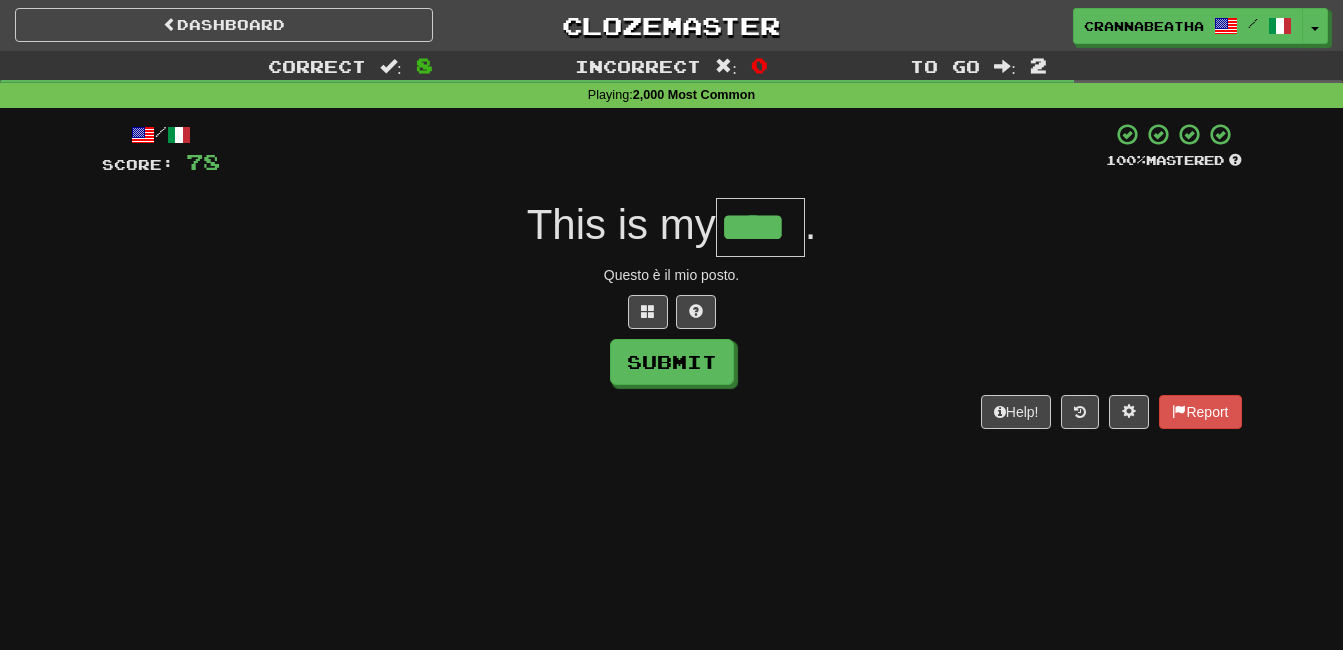 type on "****" 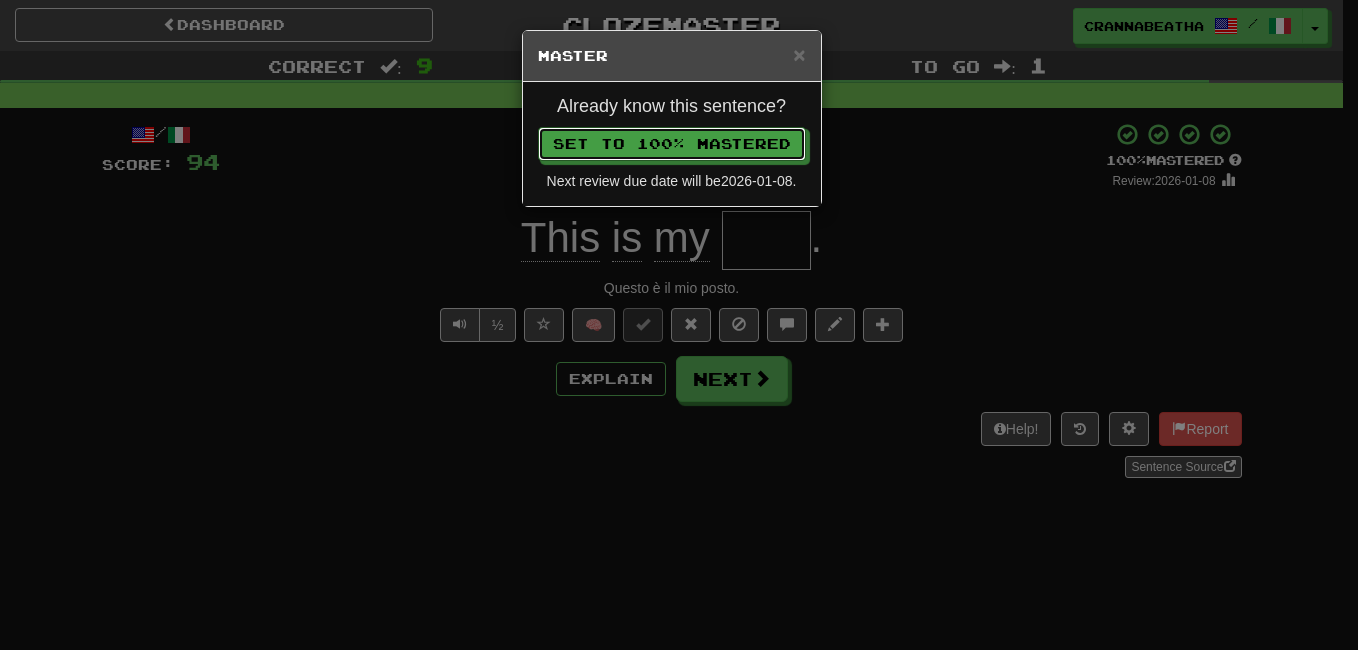 click on "Set to 100% Mastered" at bounding box center (672, 144) 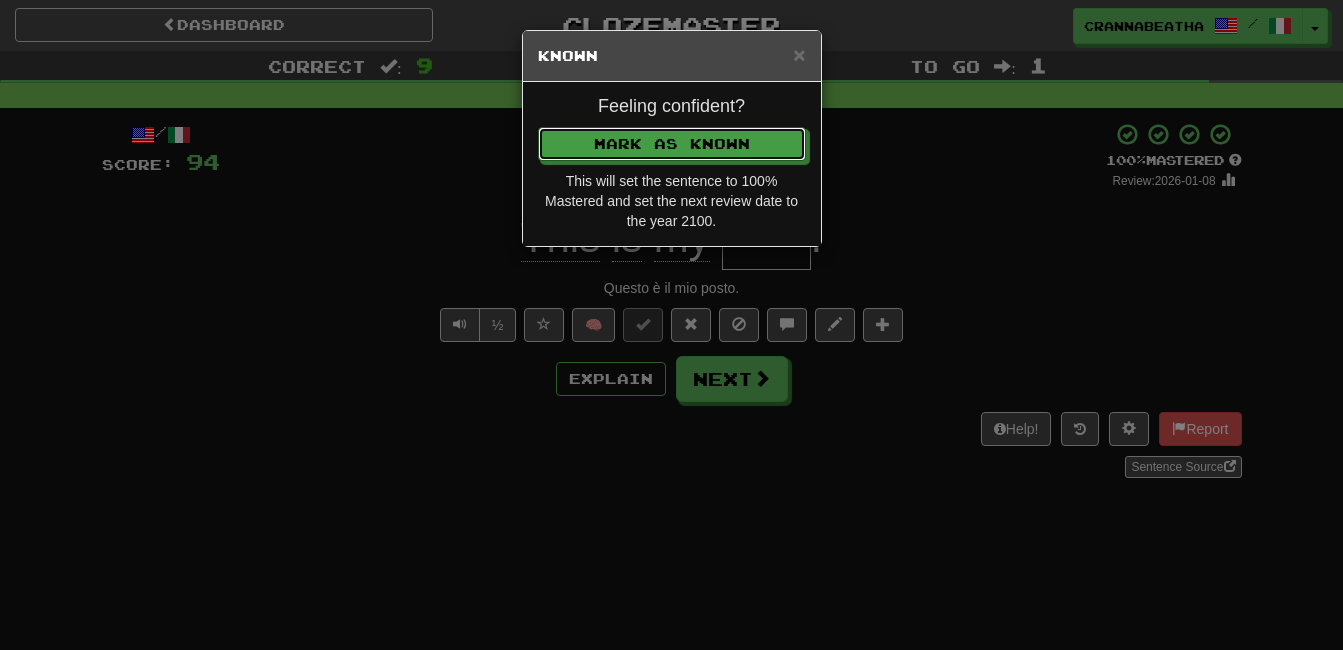 click on "Mark as Known" at bounding box center [672, 144] 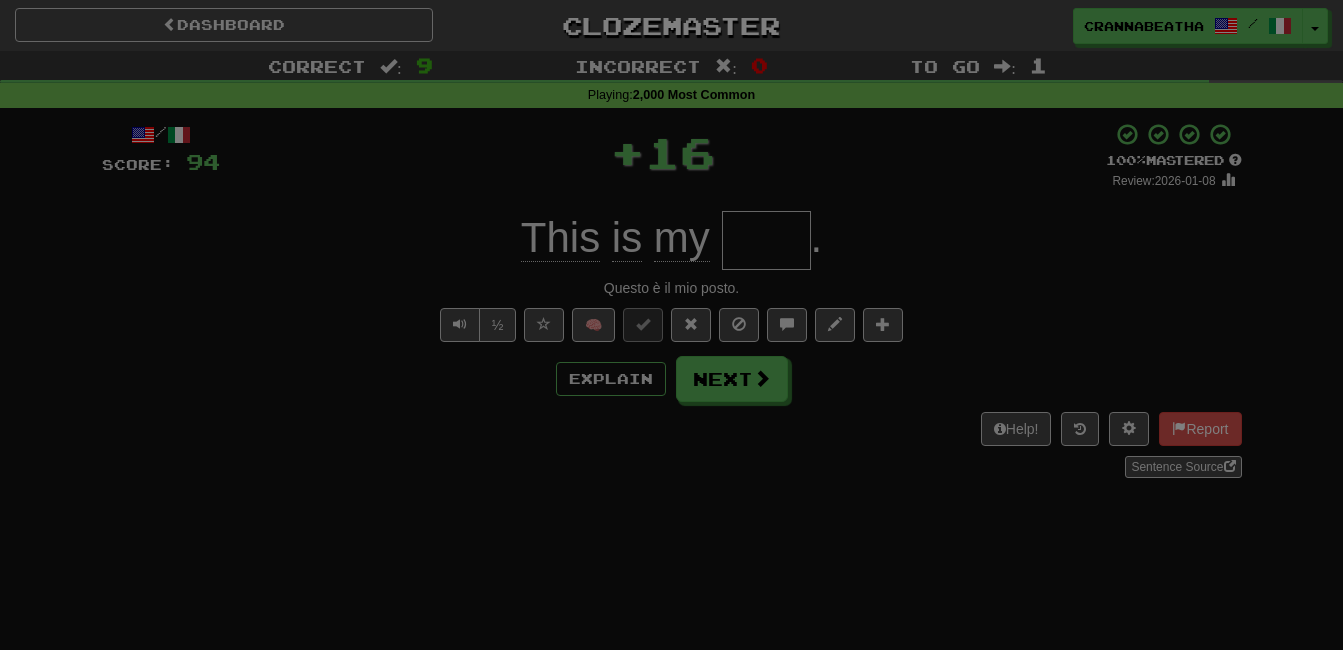 click on "Mark as Known" at bounding box center [672, 90] 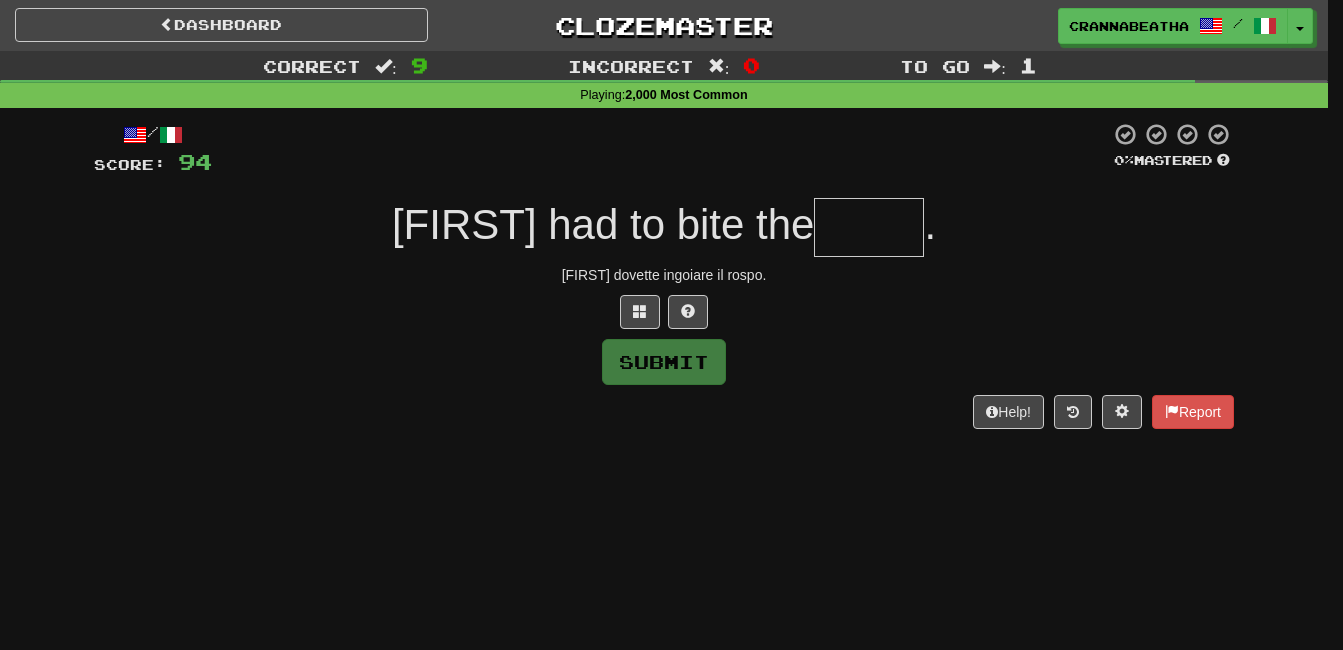 type on "*" 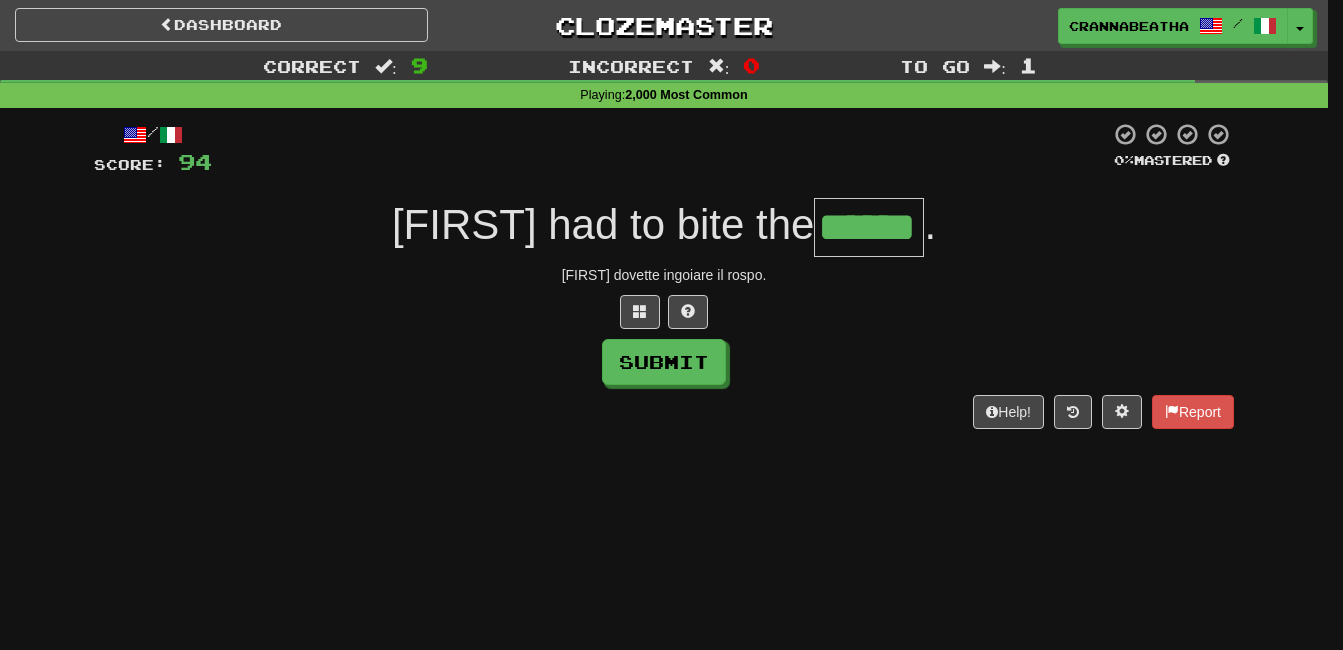 type on "******" 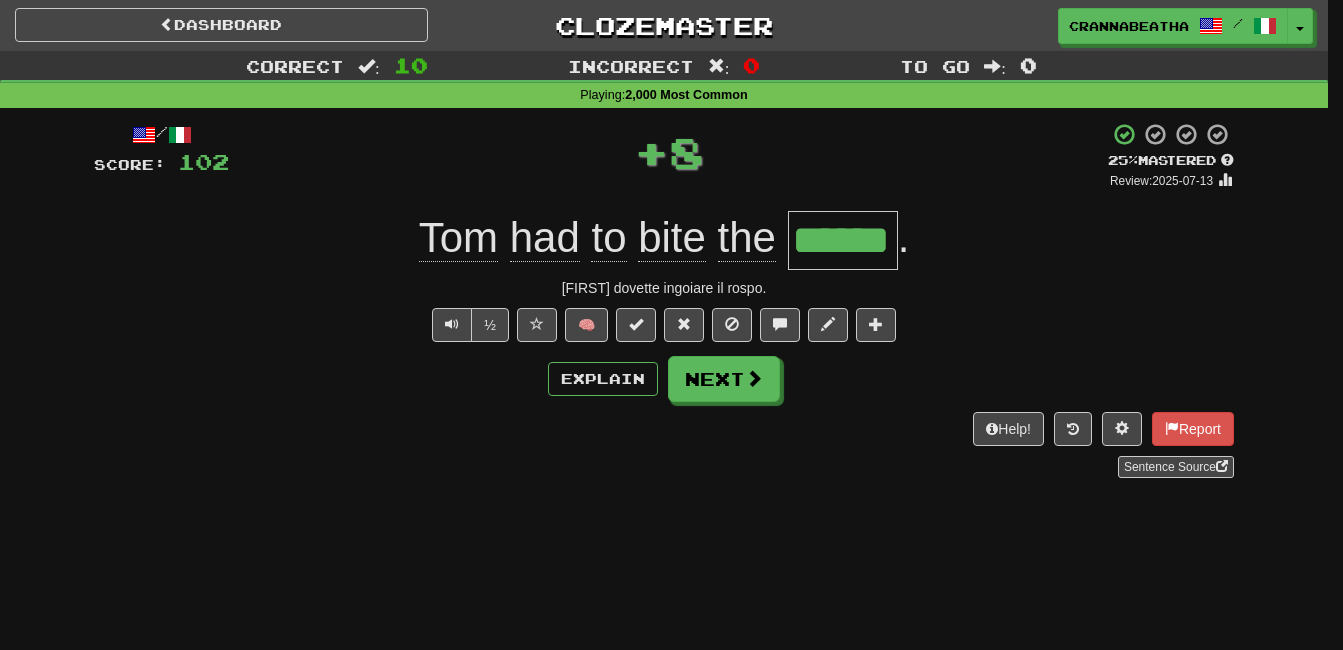 type 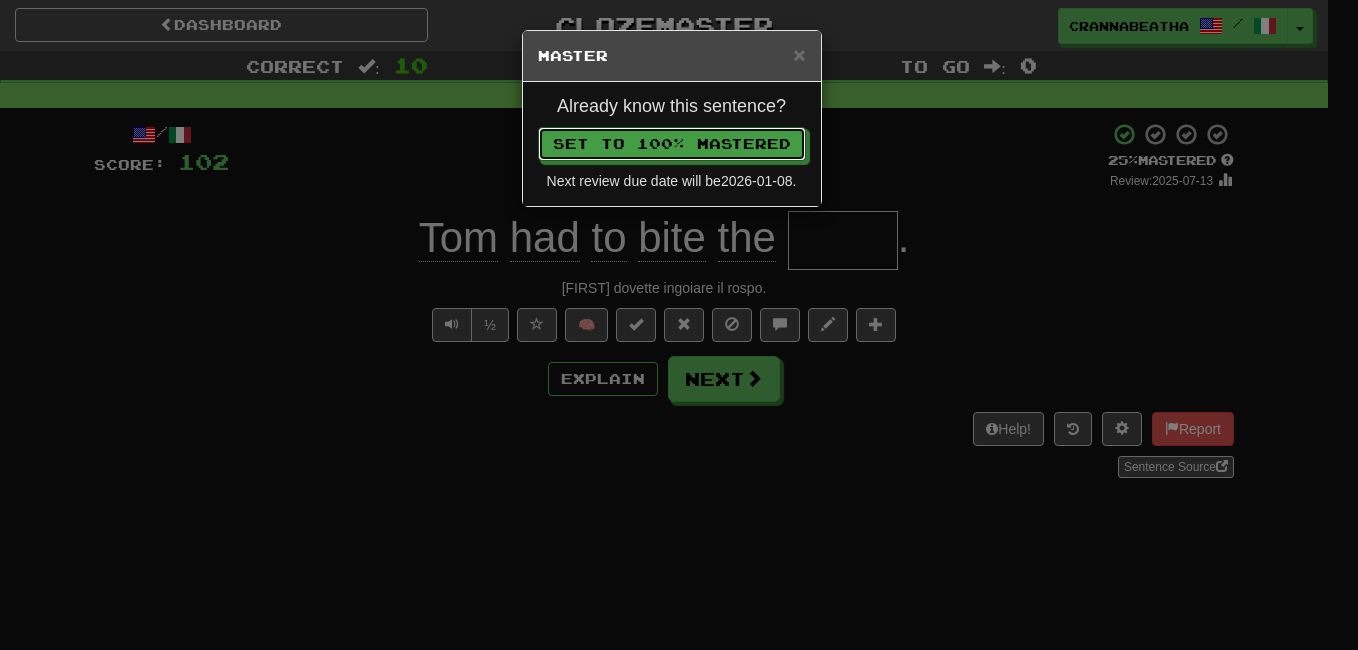 click on "Set to 100% Mastered" at bounding box center (672, 144) 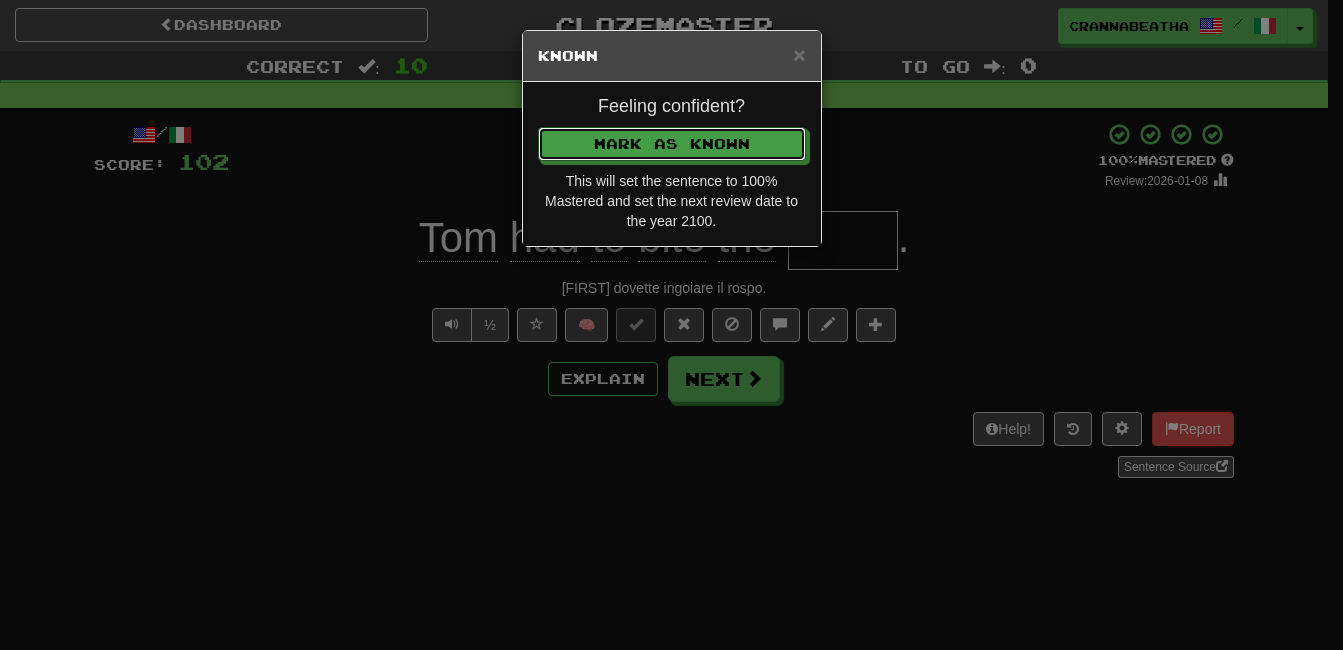 click on "Mark as Known" at bounding box center [672, 144] 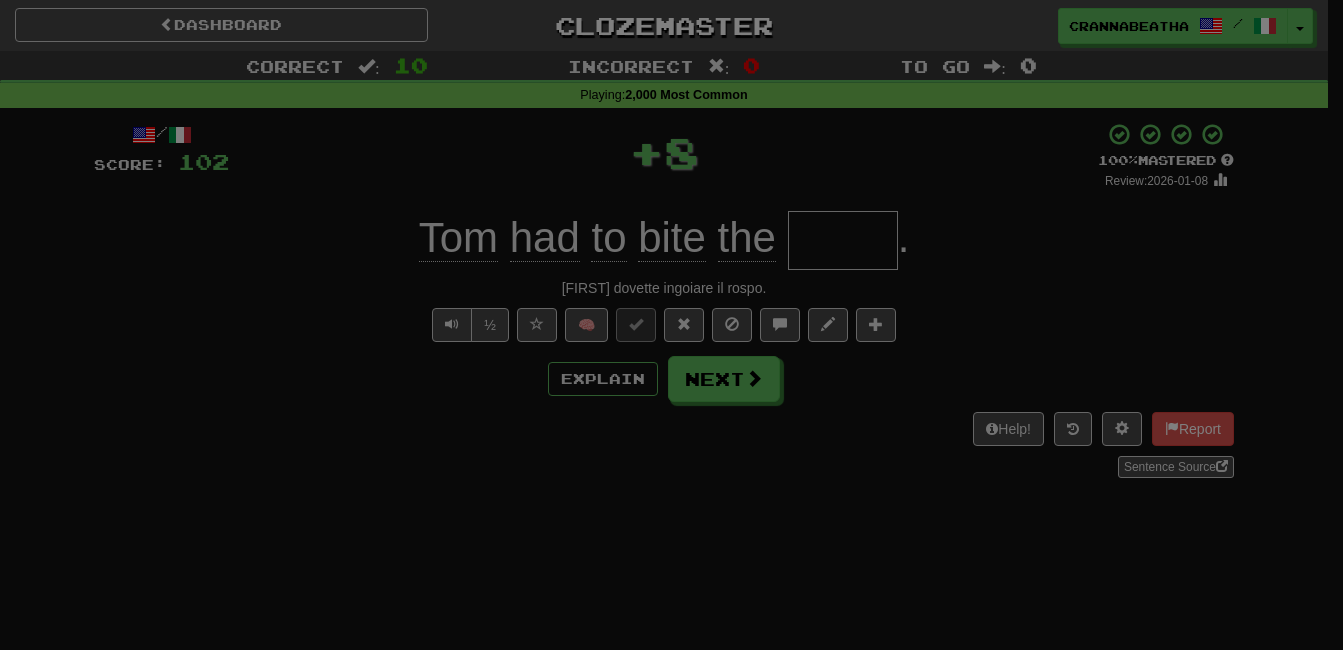 click on "Mark as Known" at bounding box center [672, 90] 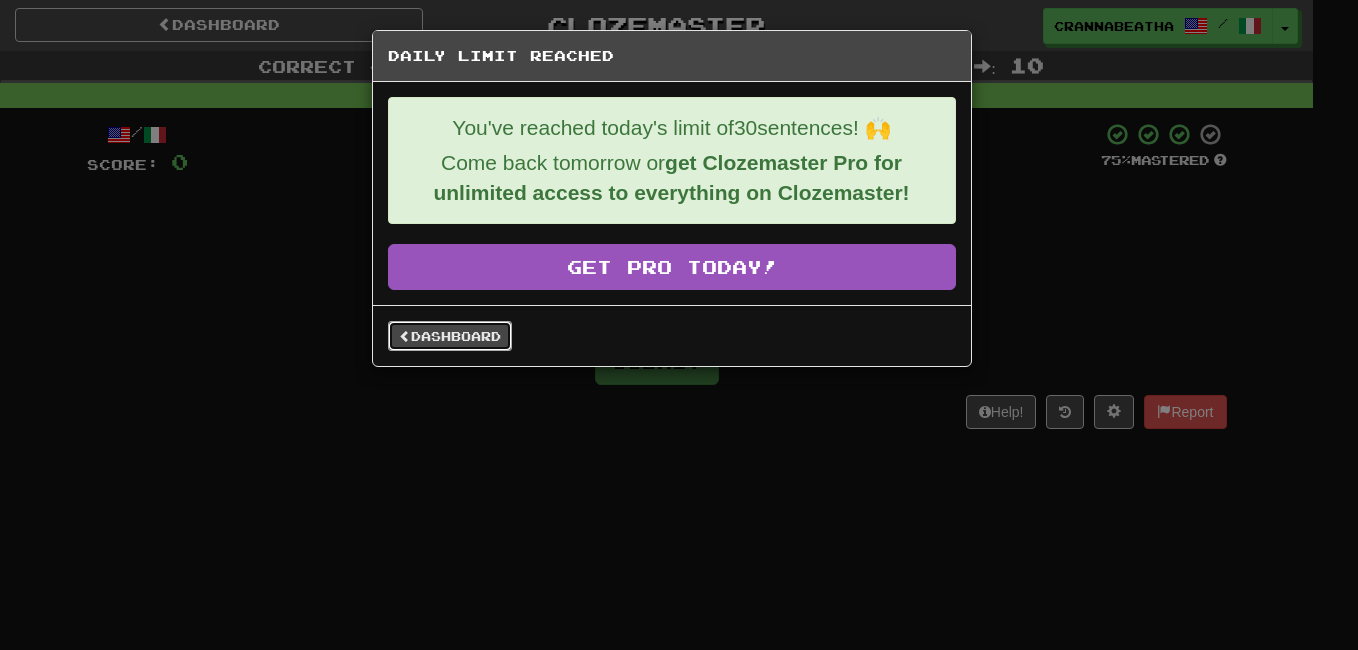 click on "Dashboard" at bounding box center [450, 336] 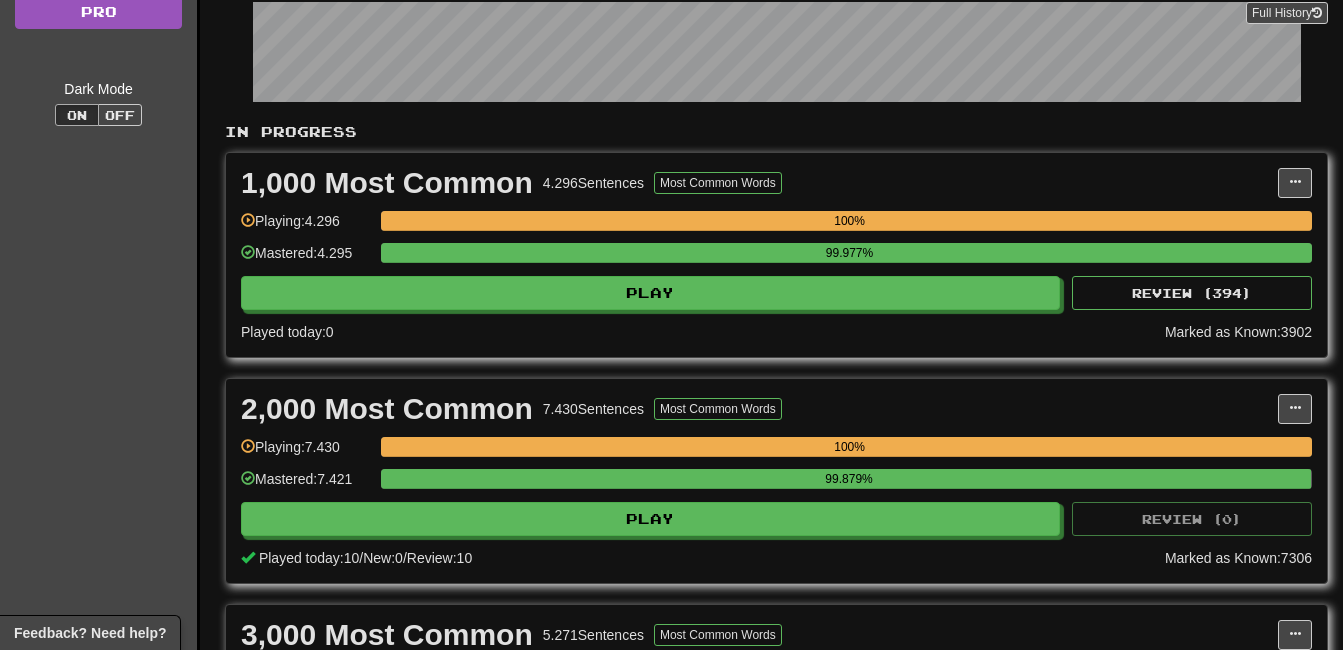 scroll, scrollTop: 500, scrollLeft: 0, axis: vertical 